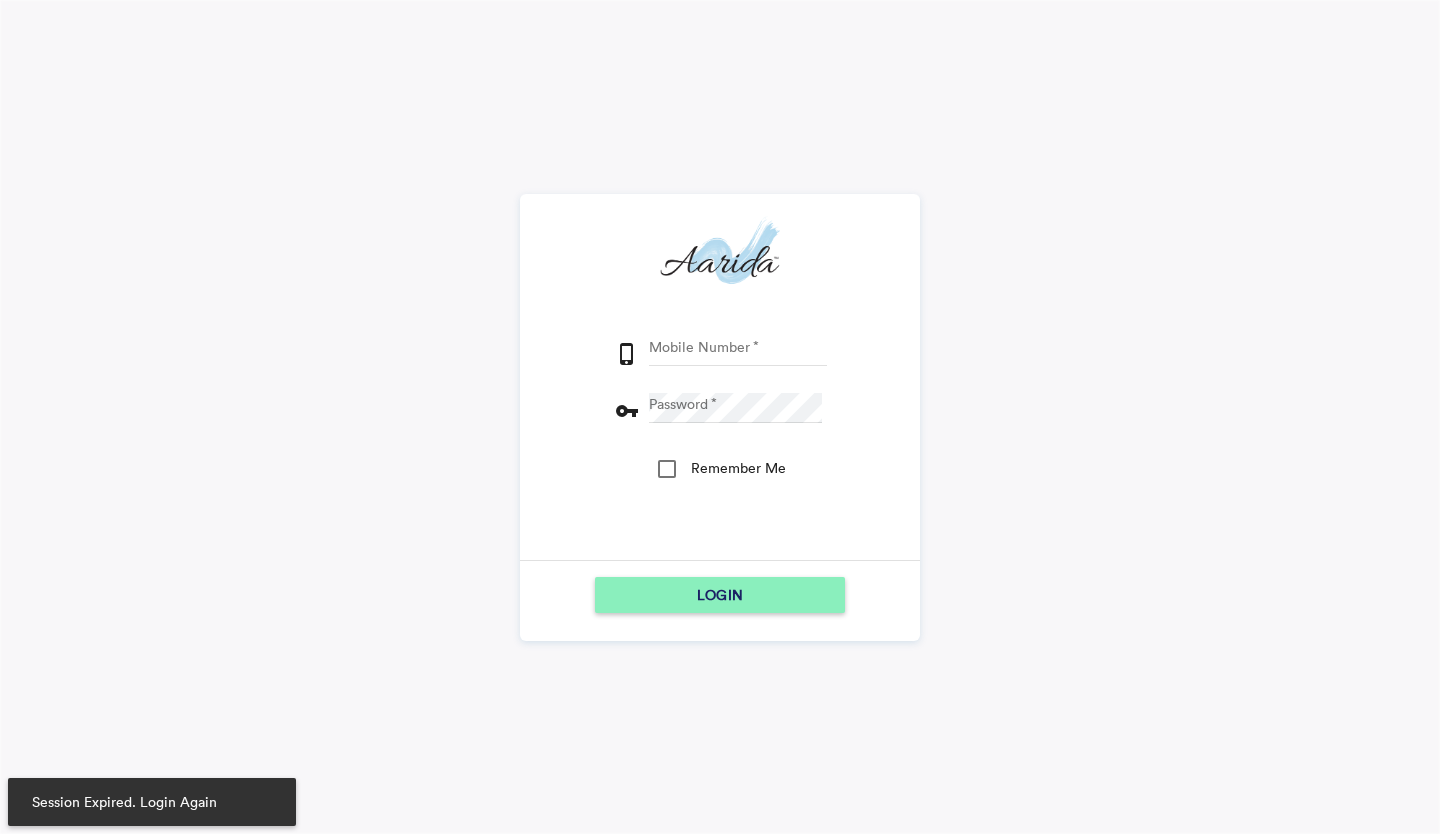 scroll, scrollTop: 0, scrollLeft: 0, axis: both 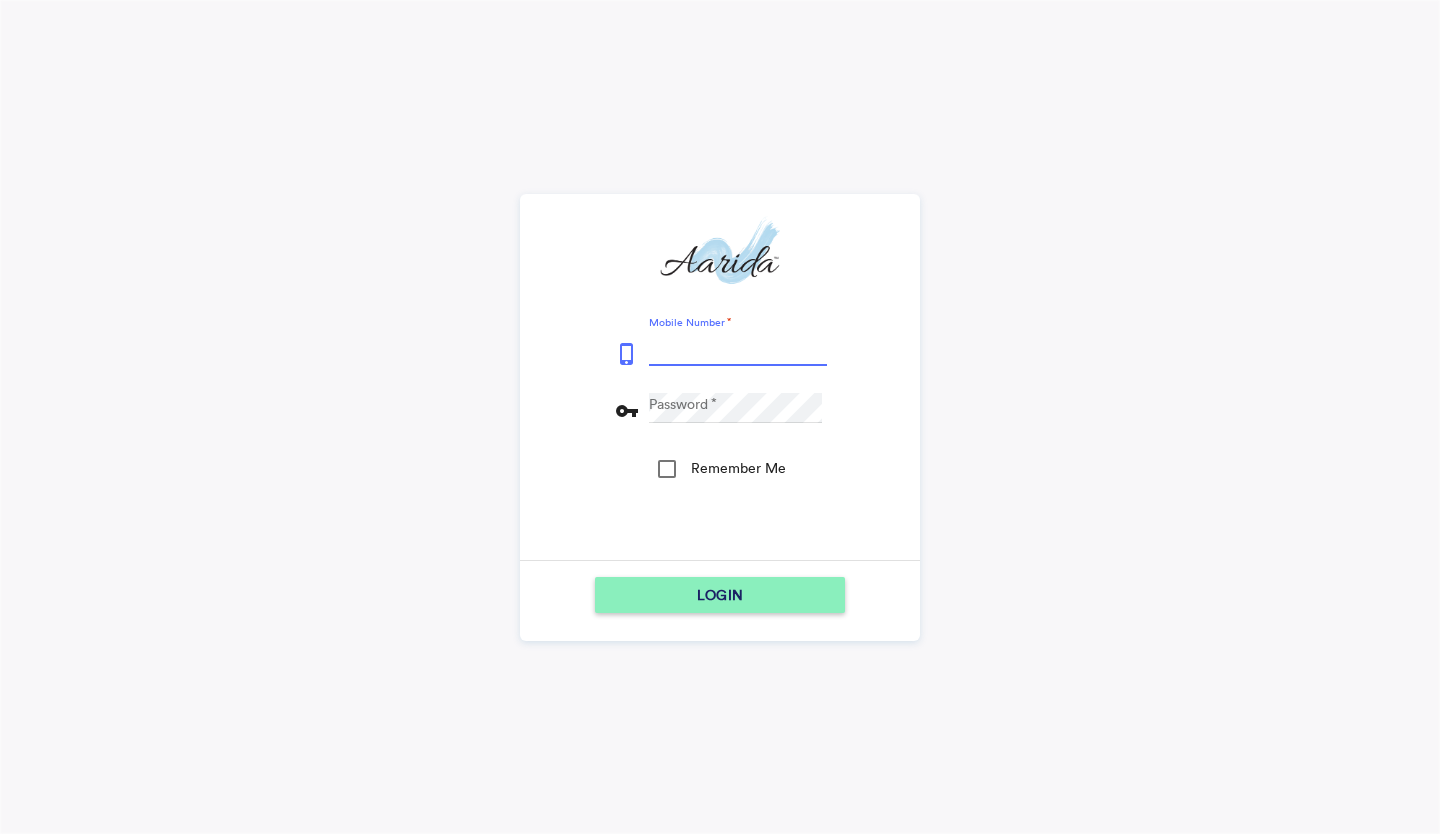 type on "[PHONE]" 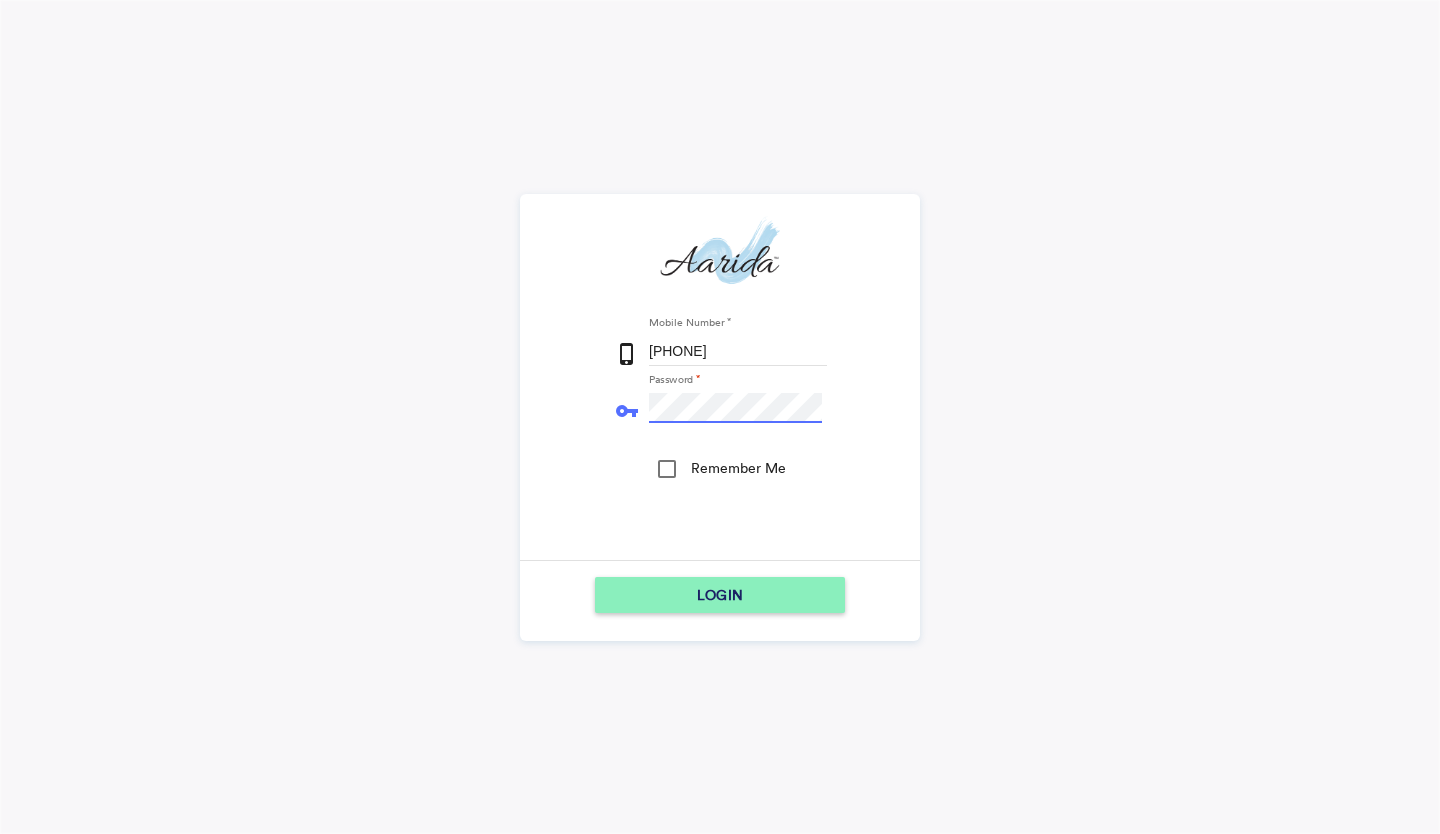 click on "LOGIN" at bounding box center (720, 595) 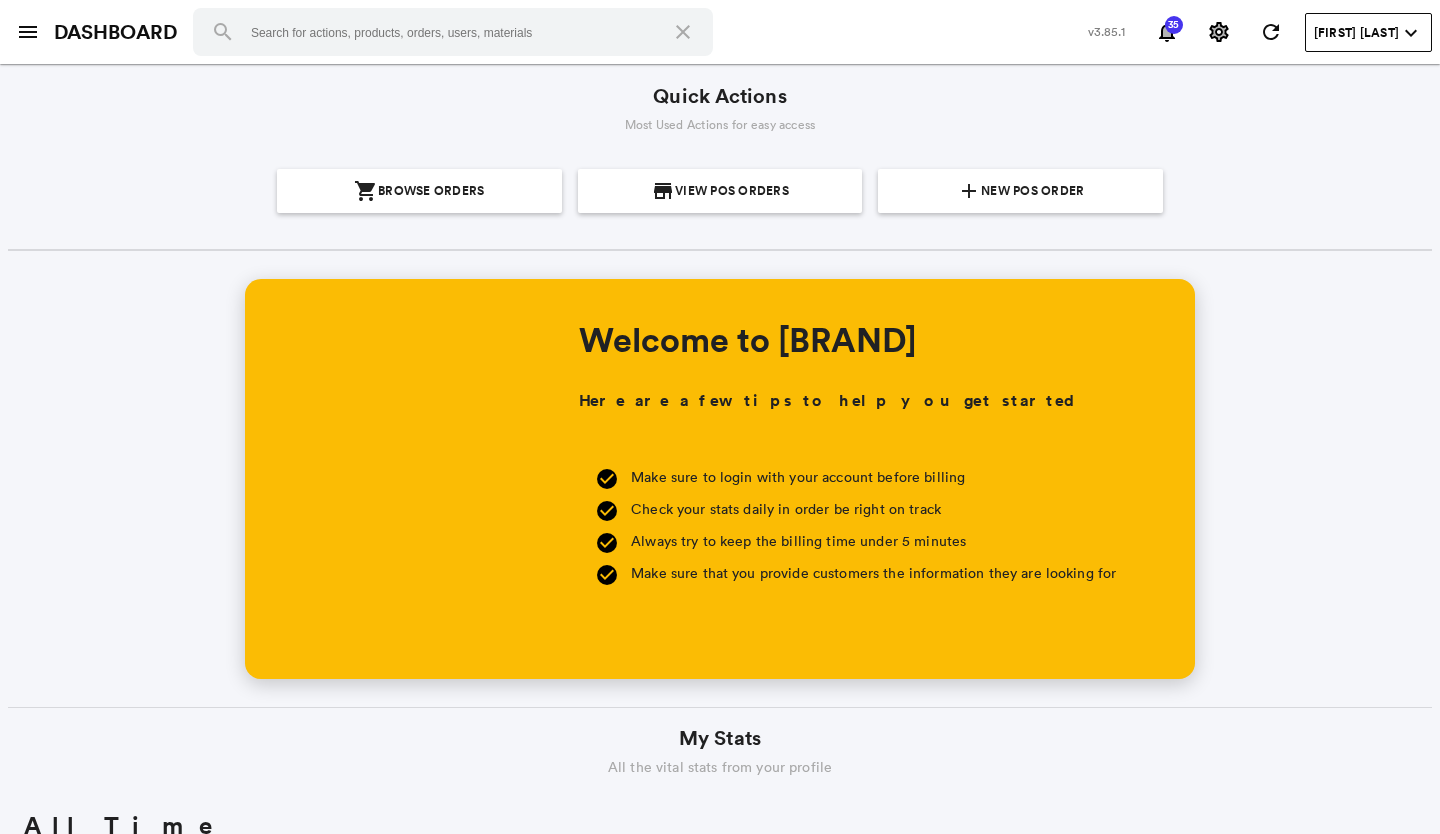 scroll, scrollTop: 0, scrollLeft: 0, axis: both 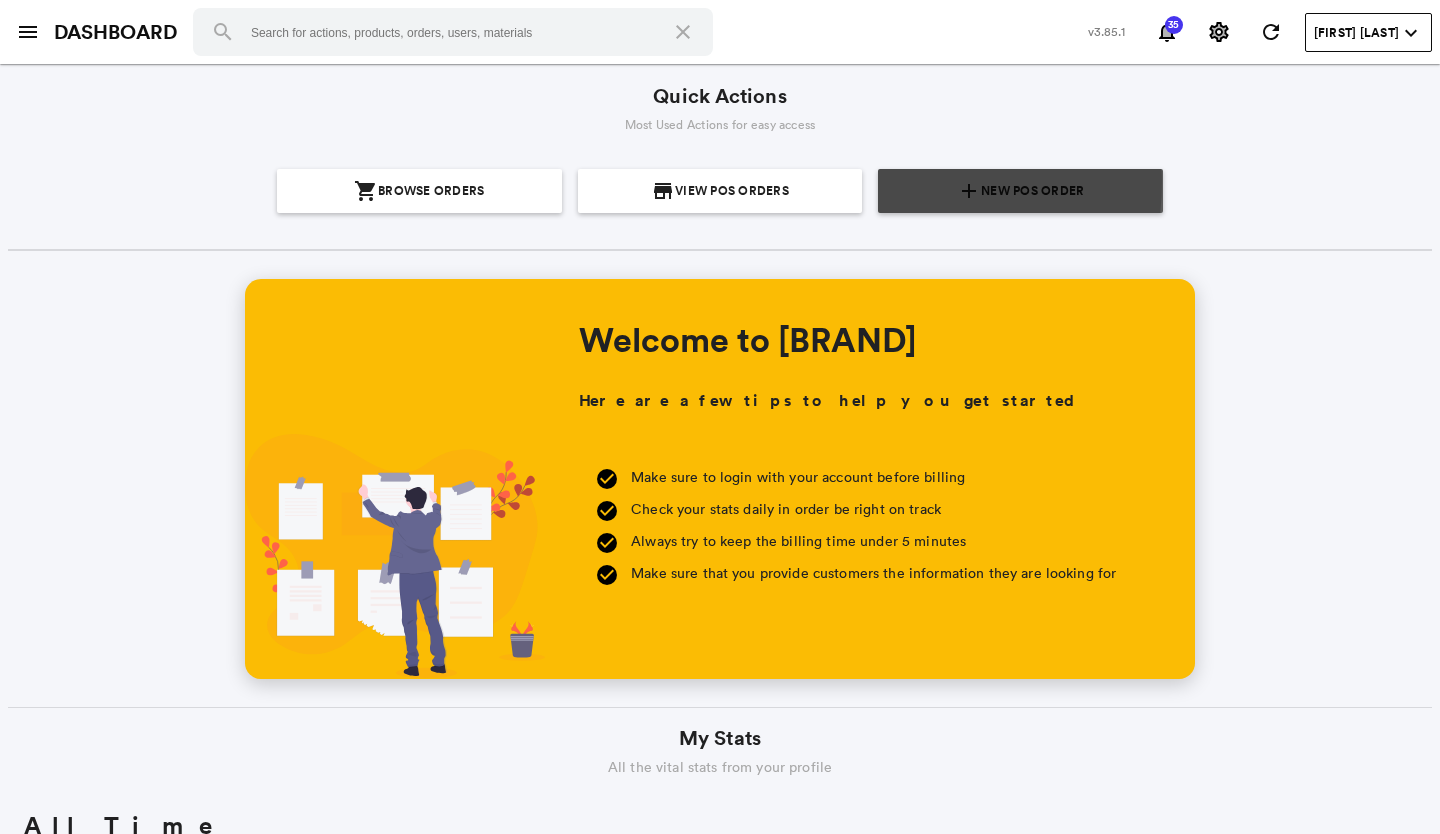 click on "add New POS Order" at bounding box center (1020, 191) 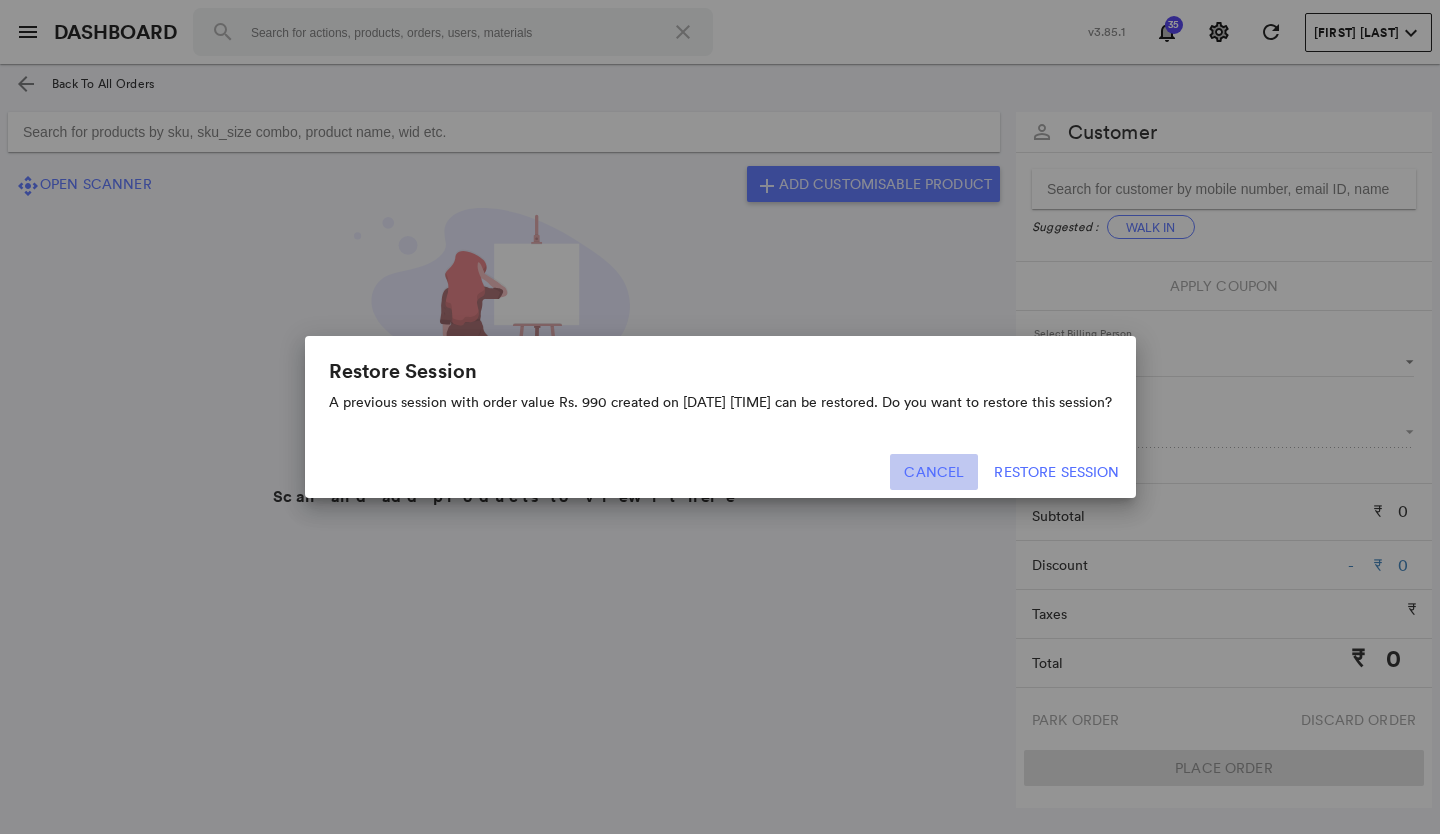 click on "Cancel" at bounding box center (934, 472) 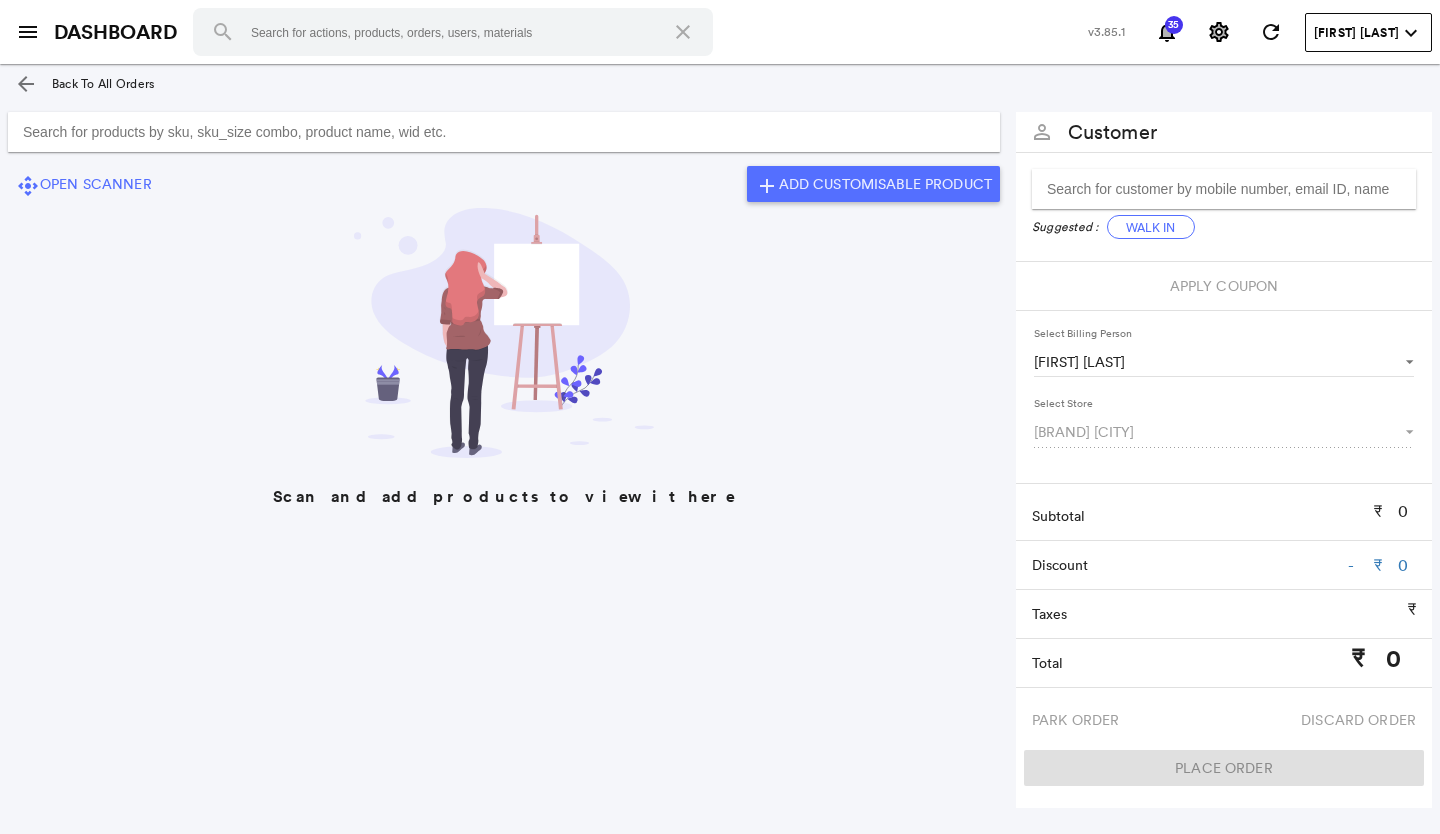 click at bounding box center [504, 132] 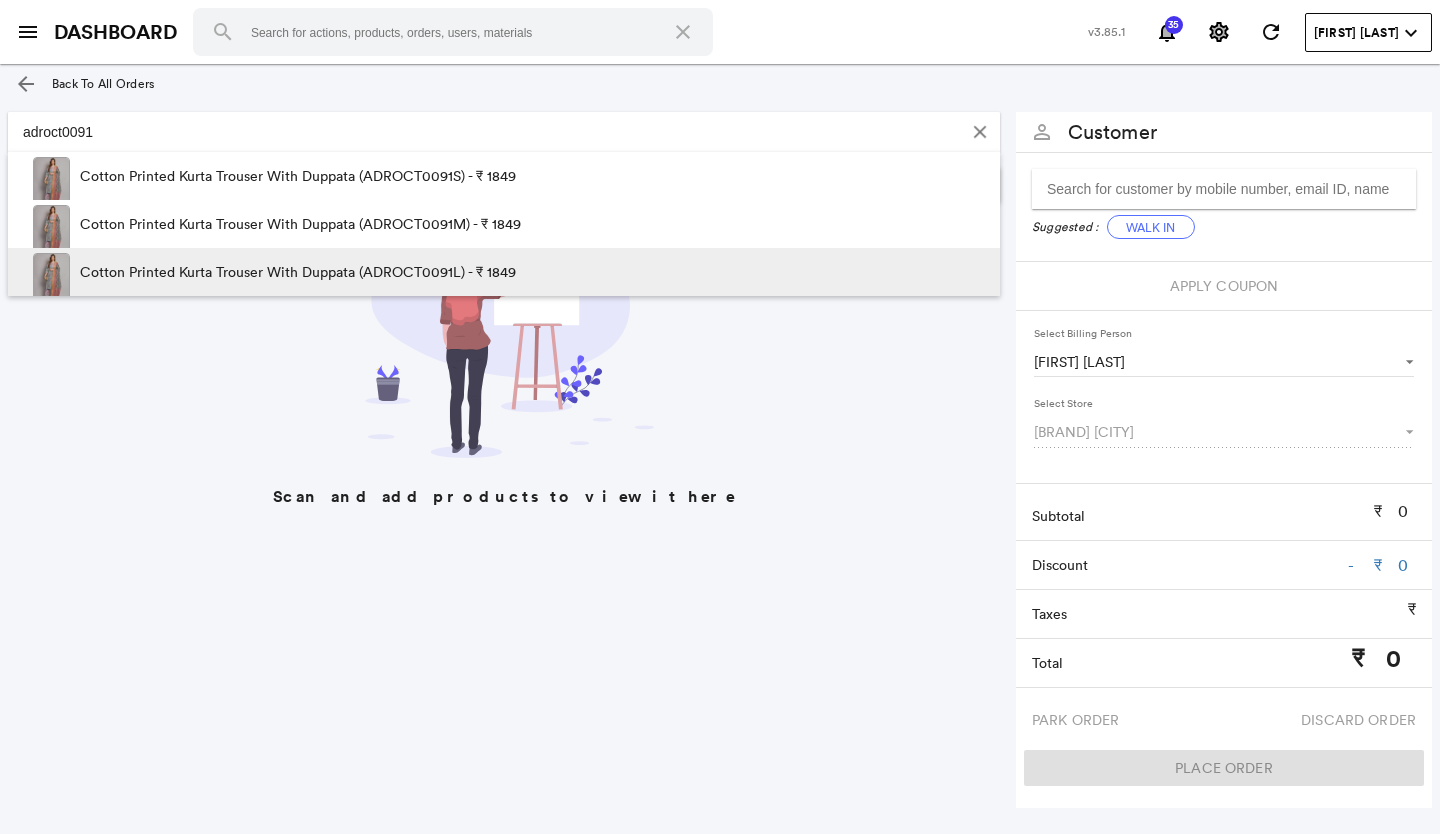 type on "[PRODUCT_CODE]" 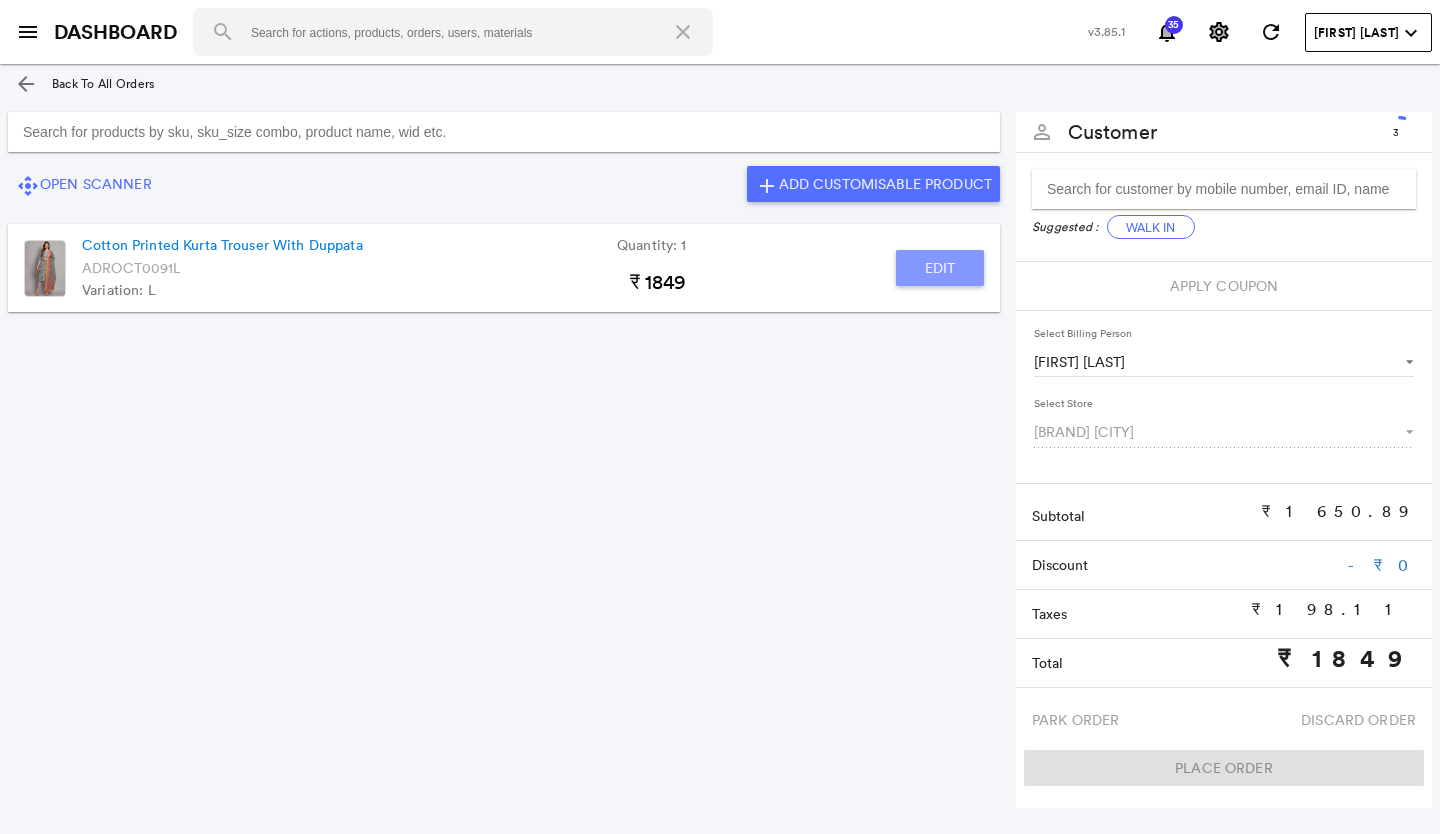 click on "Edit" at bounding box center [940, 268] 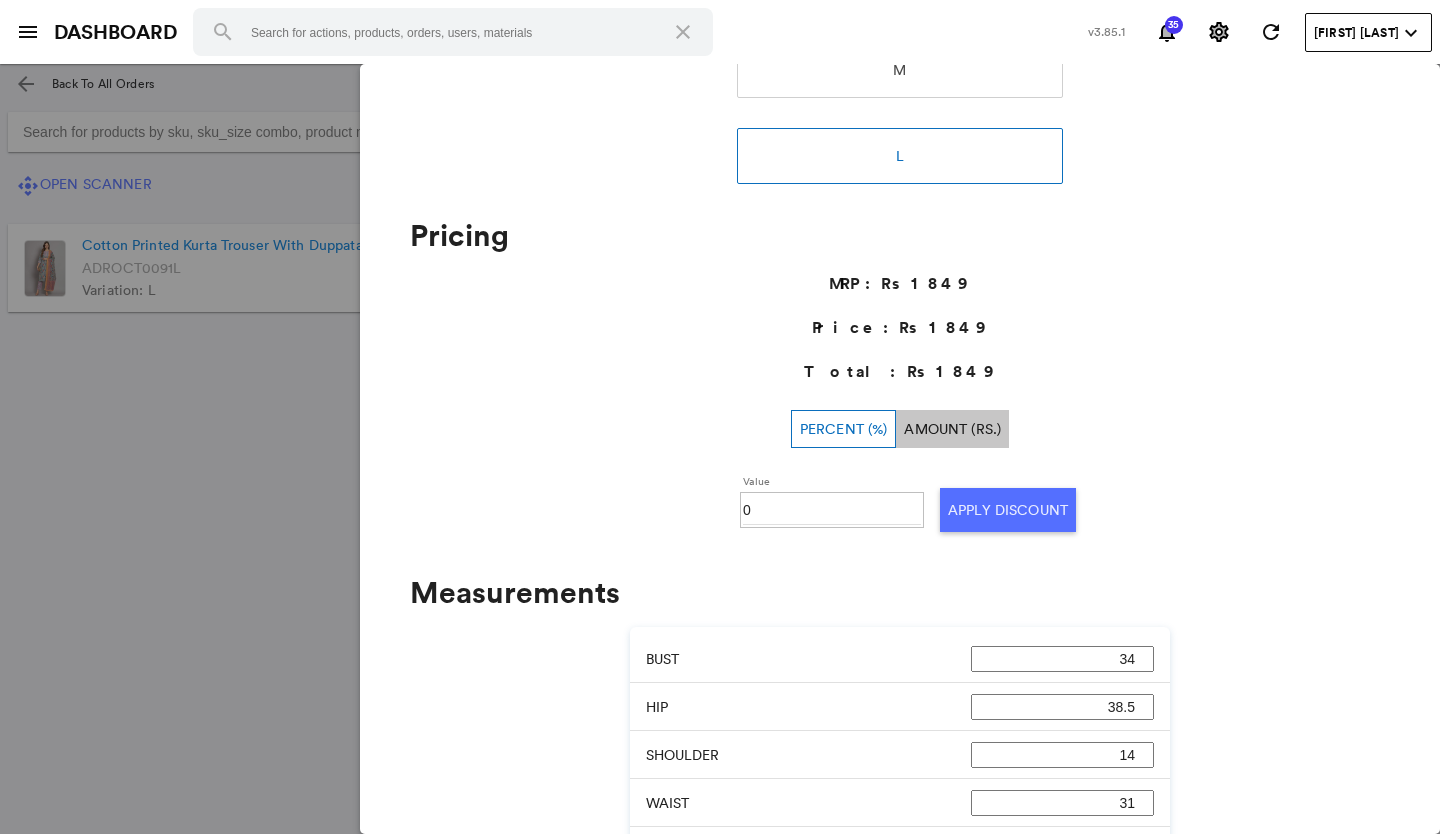 scroll, scrollTop: 500, scrollLeft: 0, axis: vertical 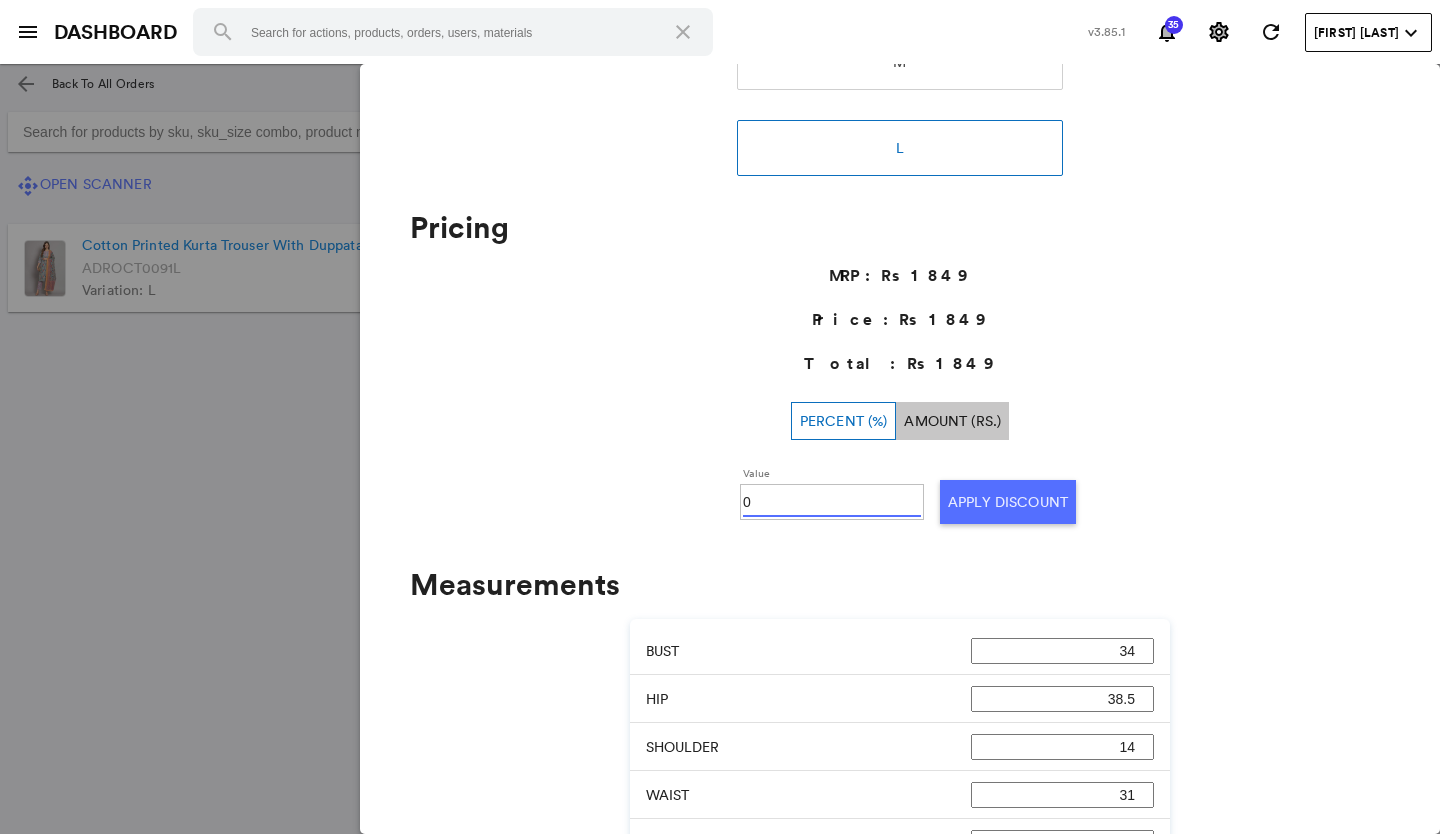 click on "0" at bounding box center [832, 502] 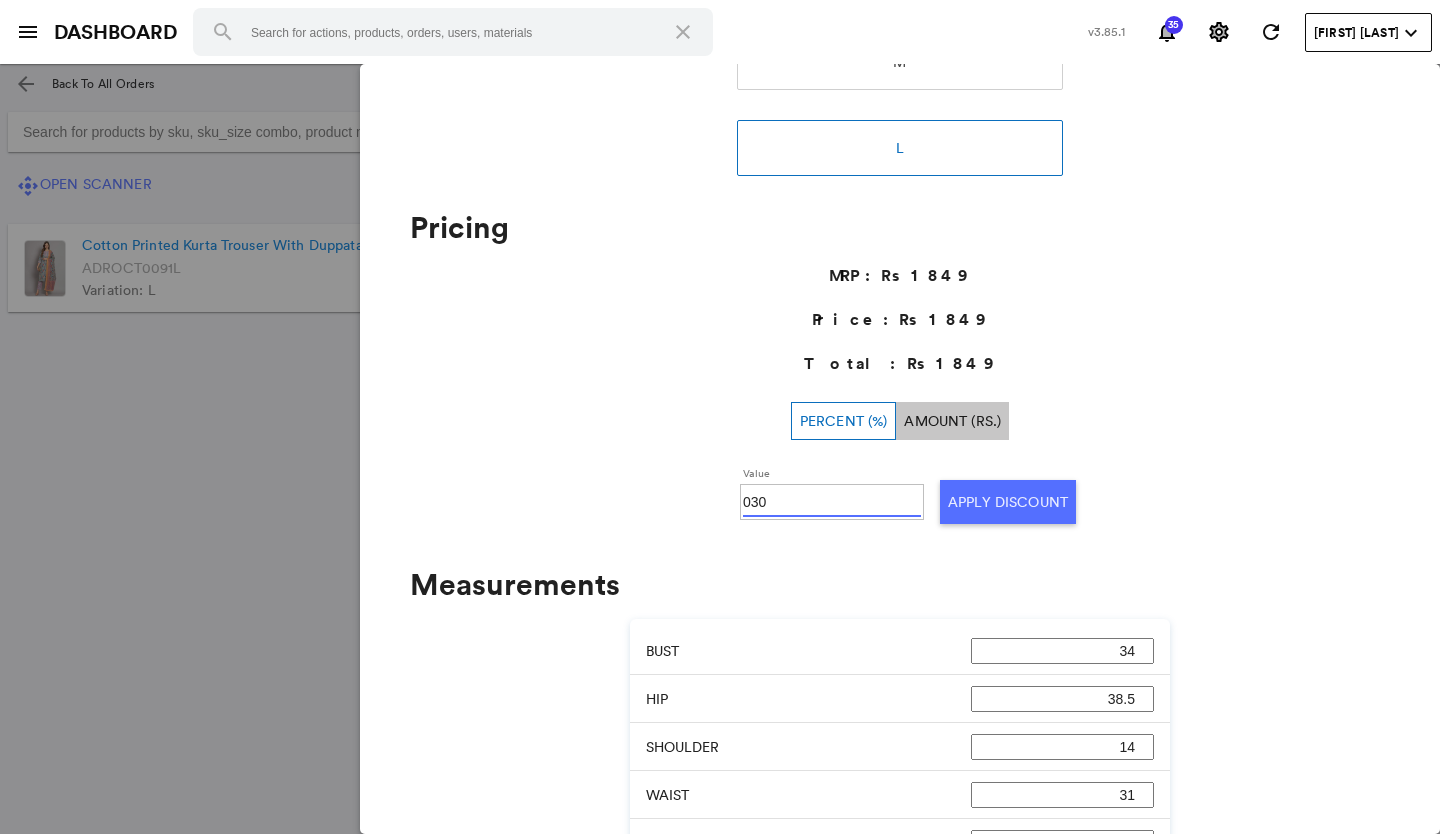 type on "030" 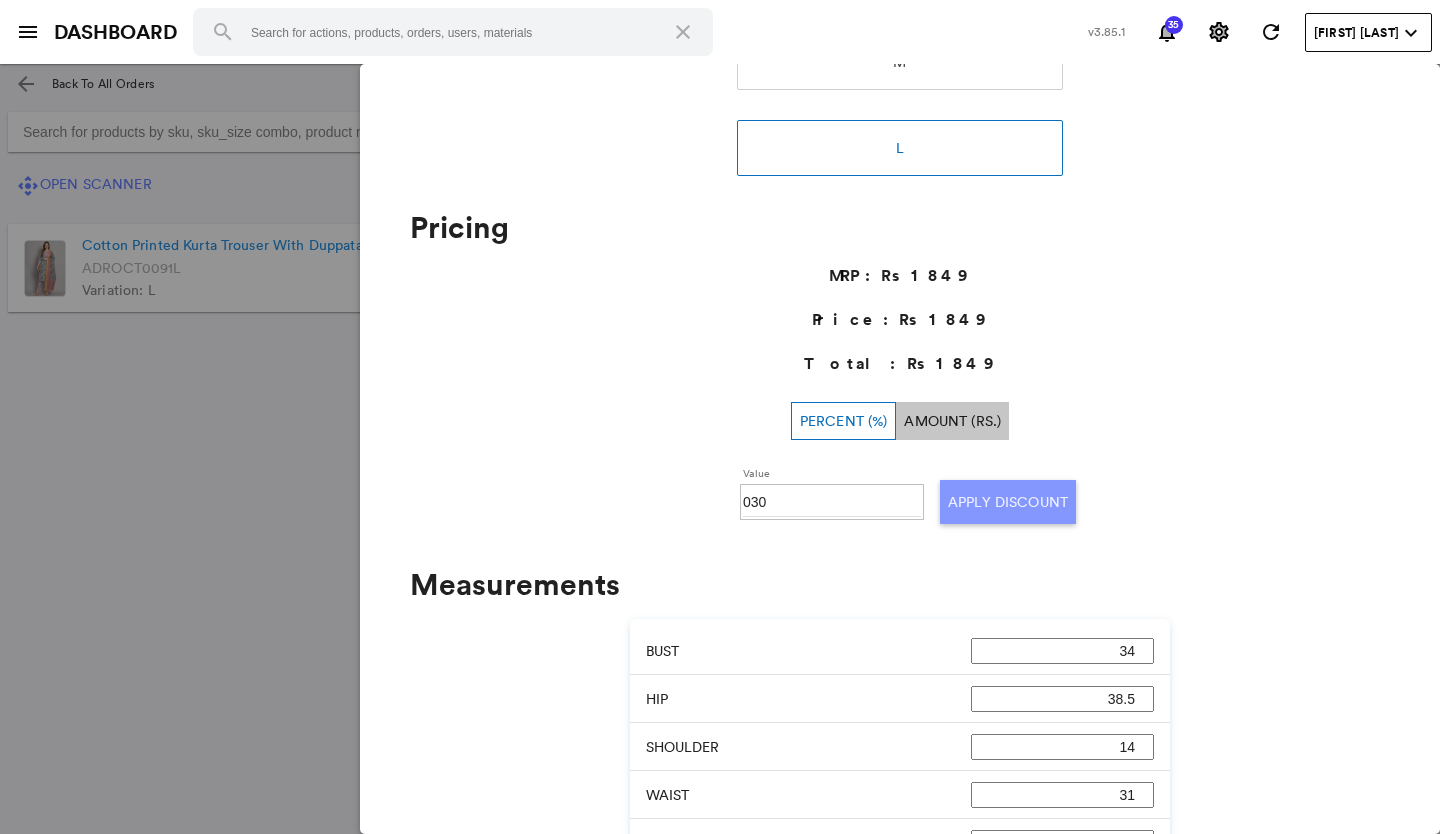 click on "Apply Discount" at bounding box center [1008, 502] 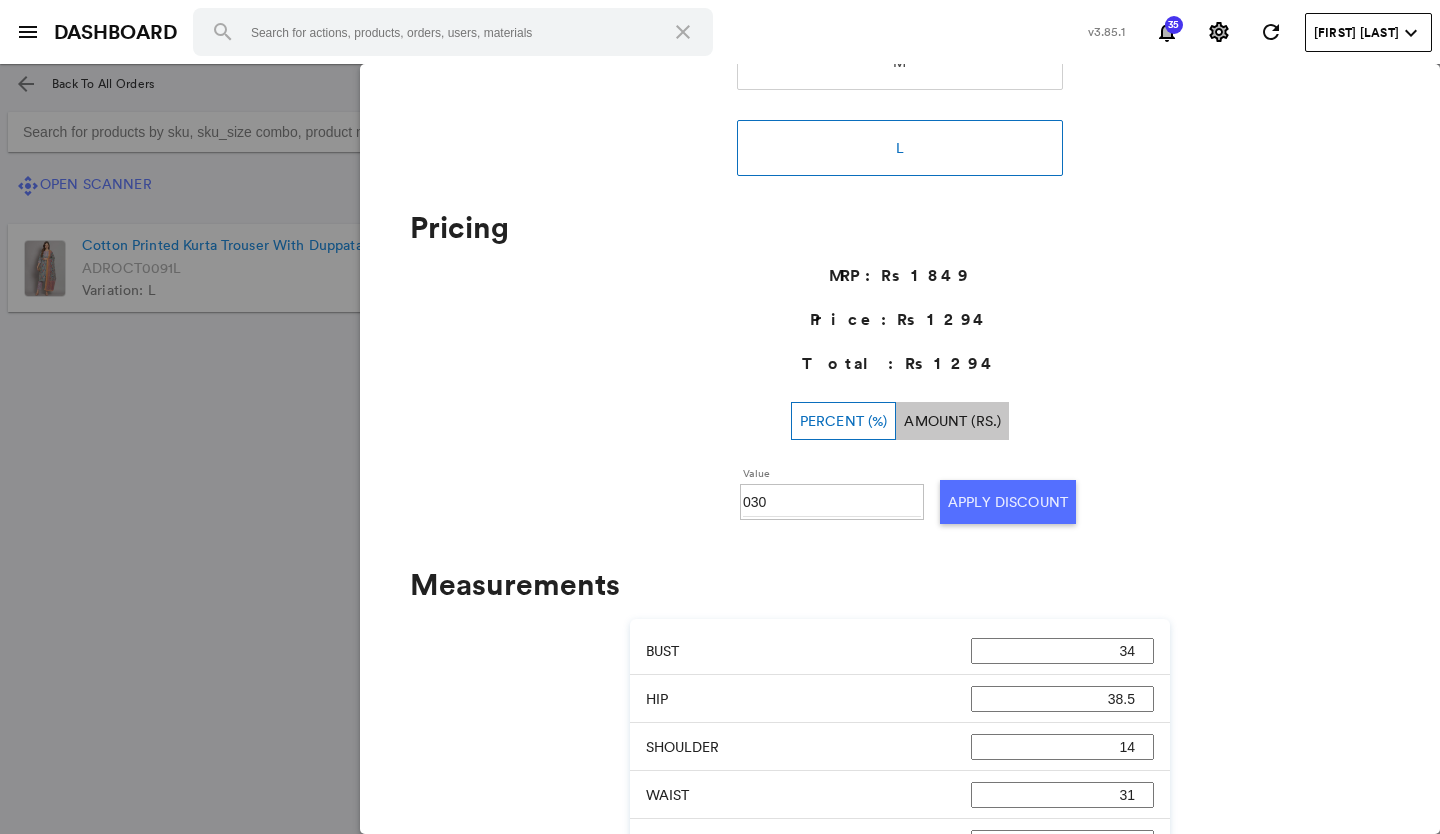 click at bounding box center (720, 449) 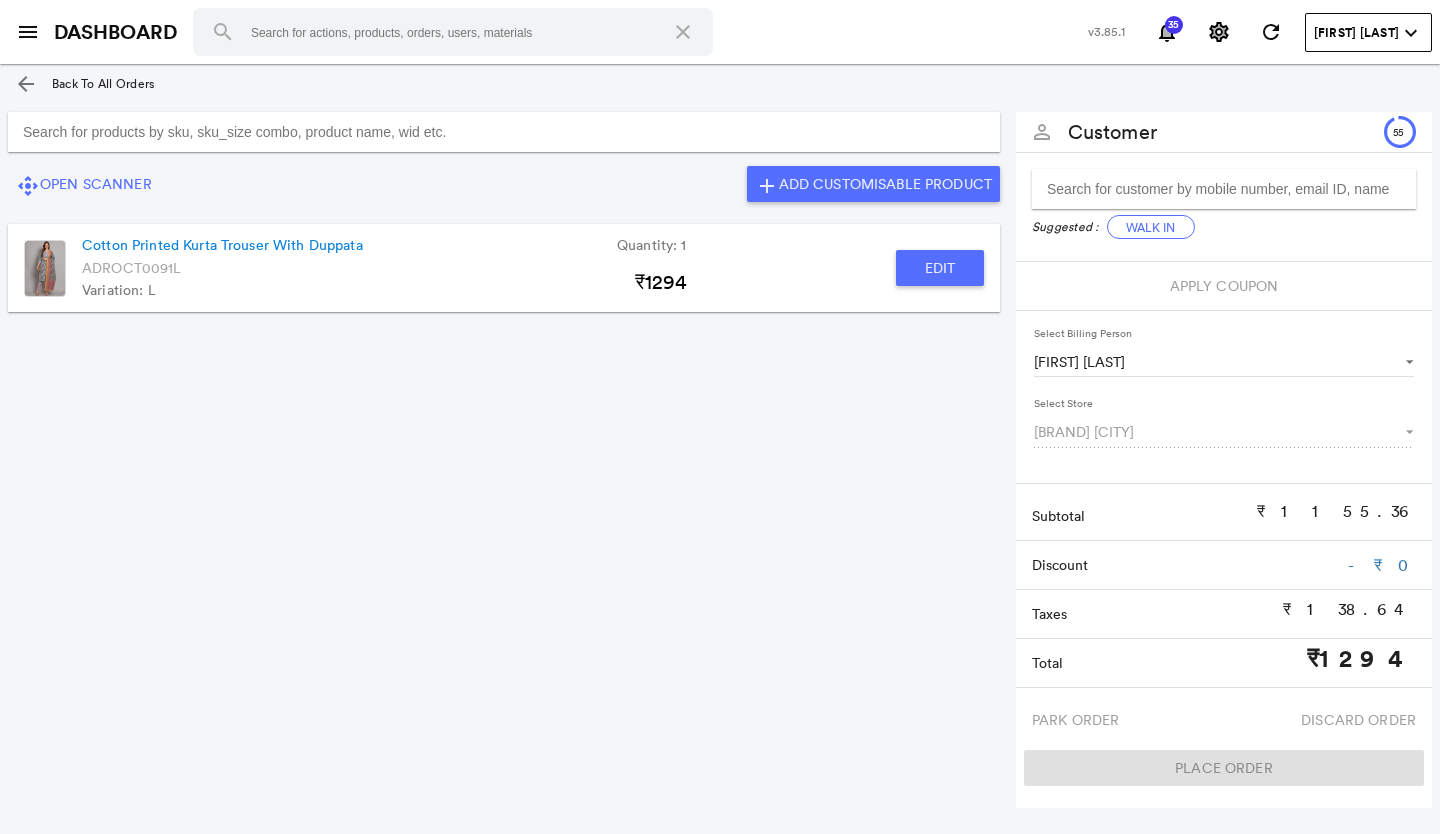 click at bounding box center [504, 132] 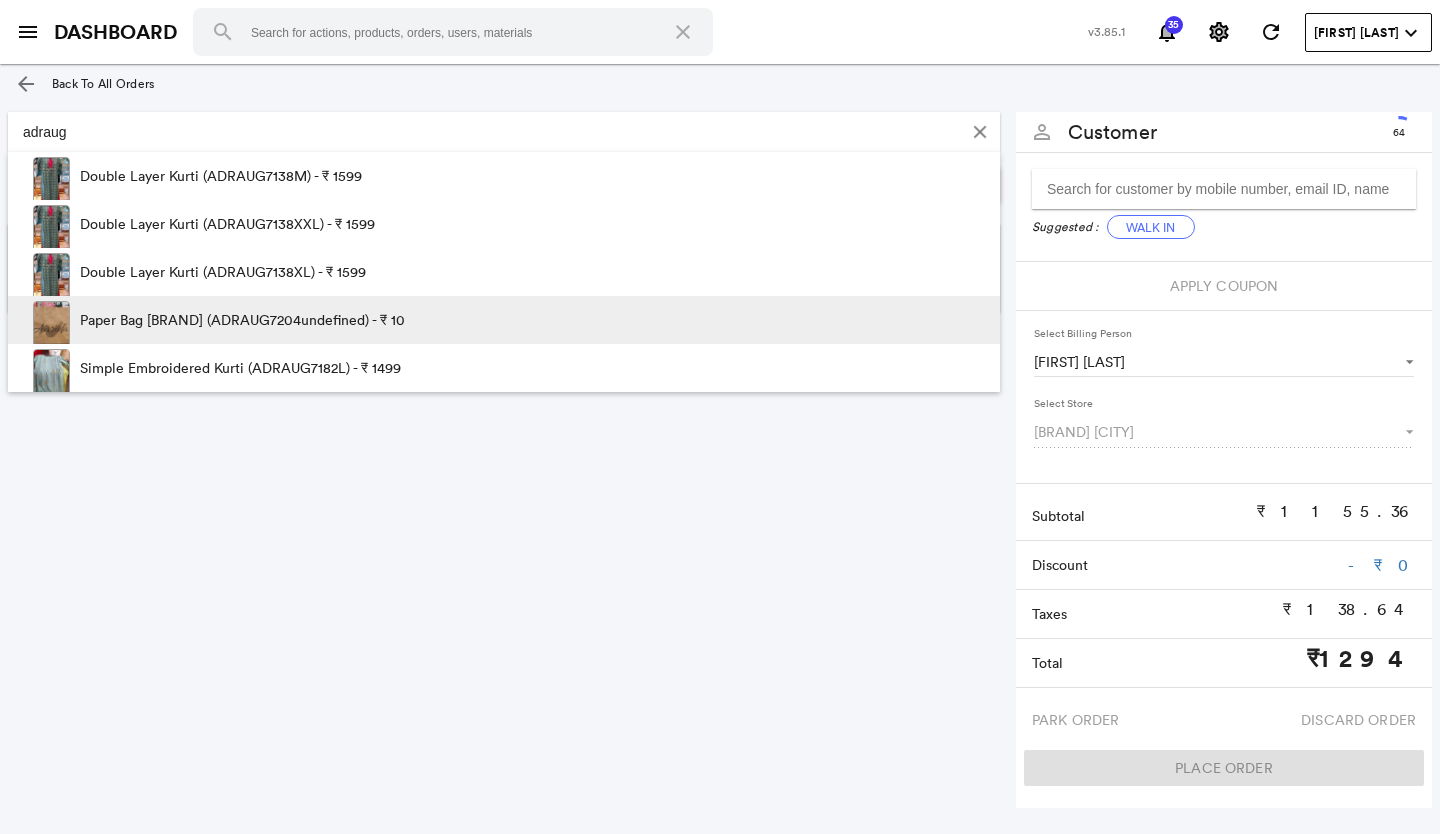 type on "adraug" 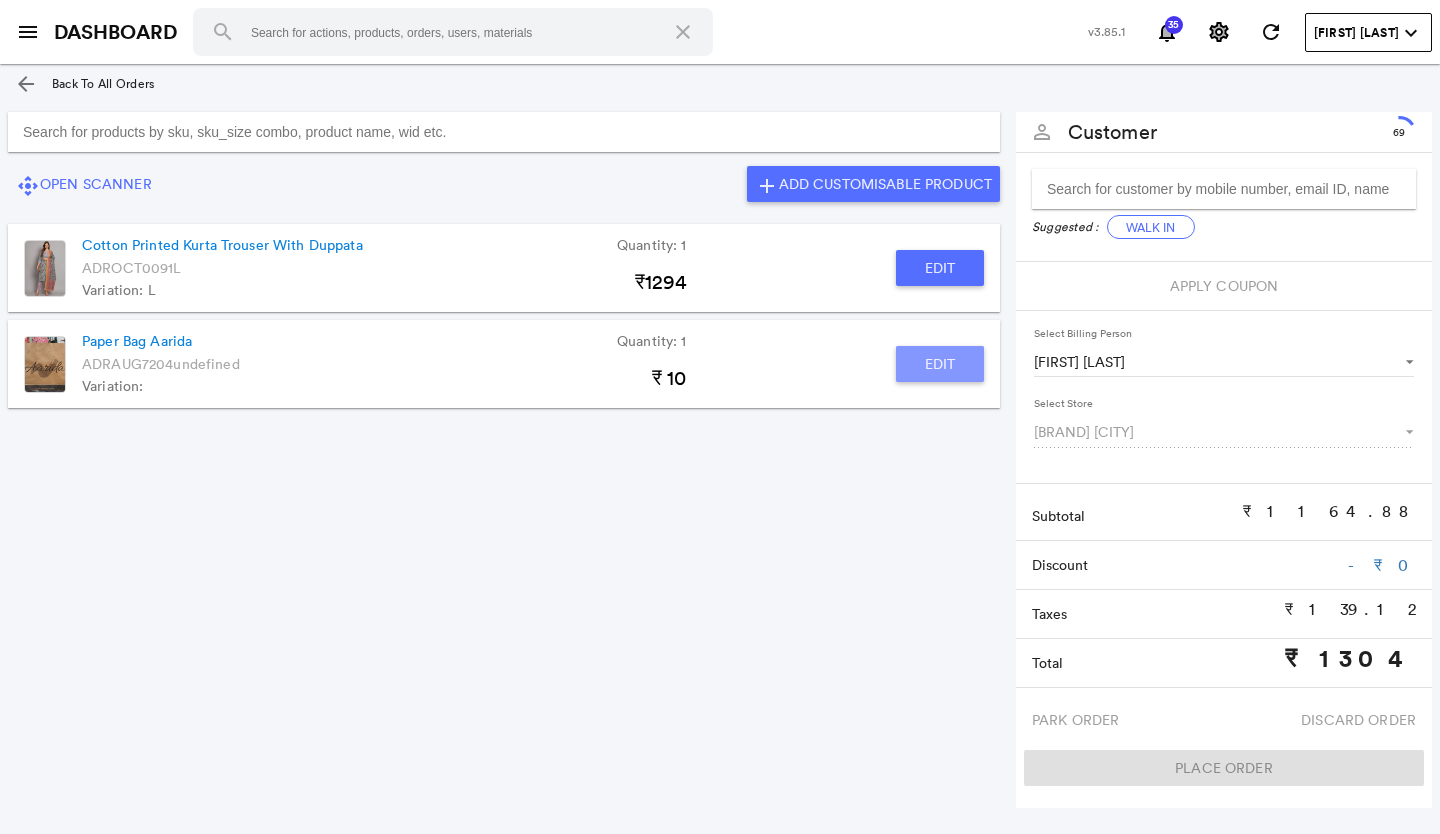 click on "Edit" at bounding box center (940, 268) 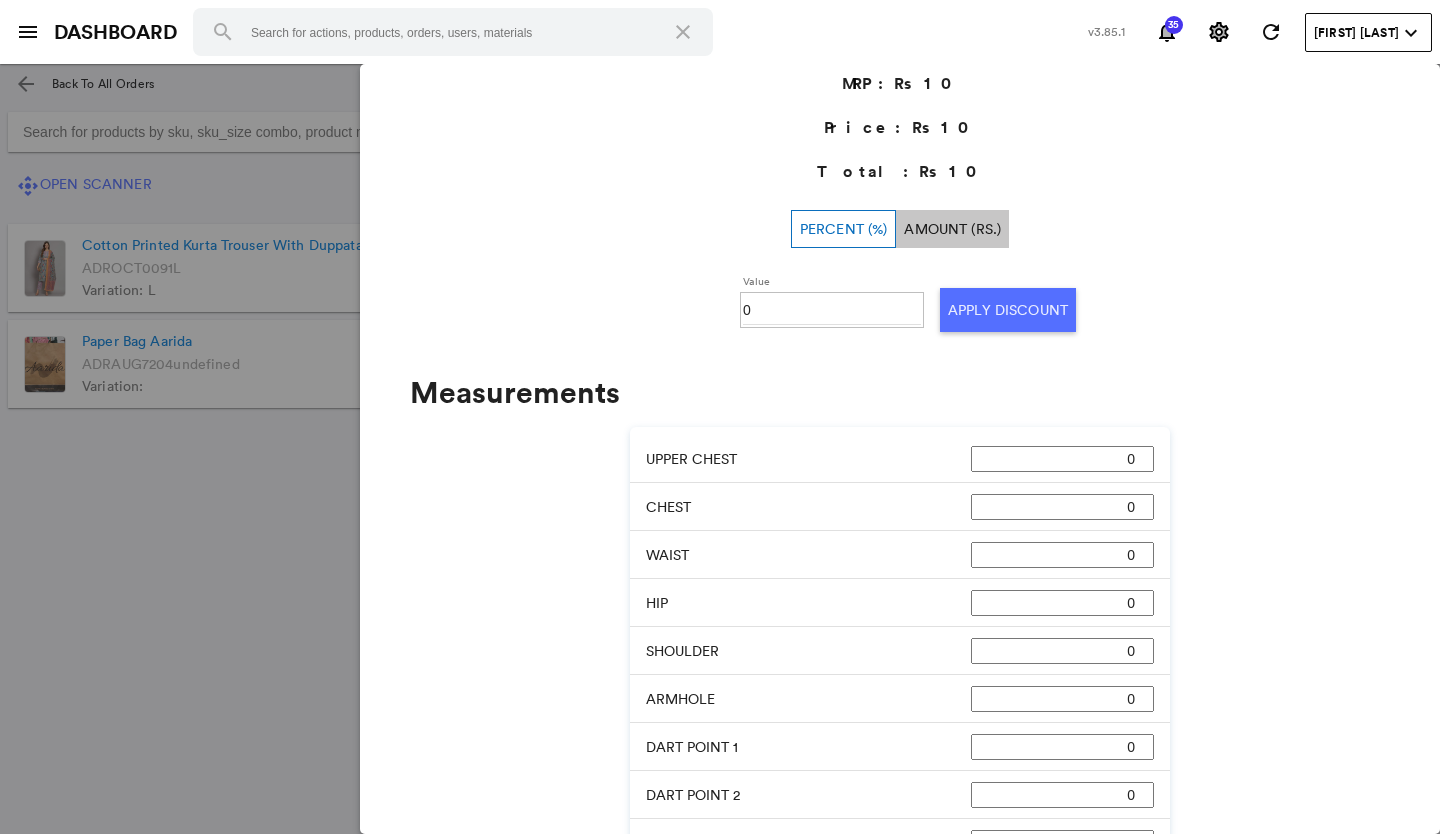 scroll, scrollTop: 0, scrollLeft: 0, axis: both 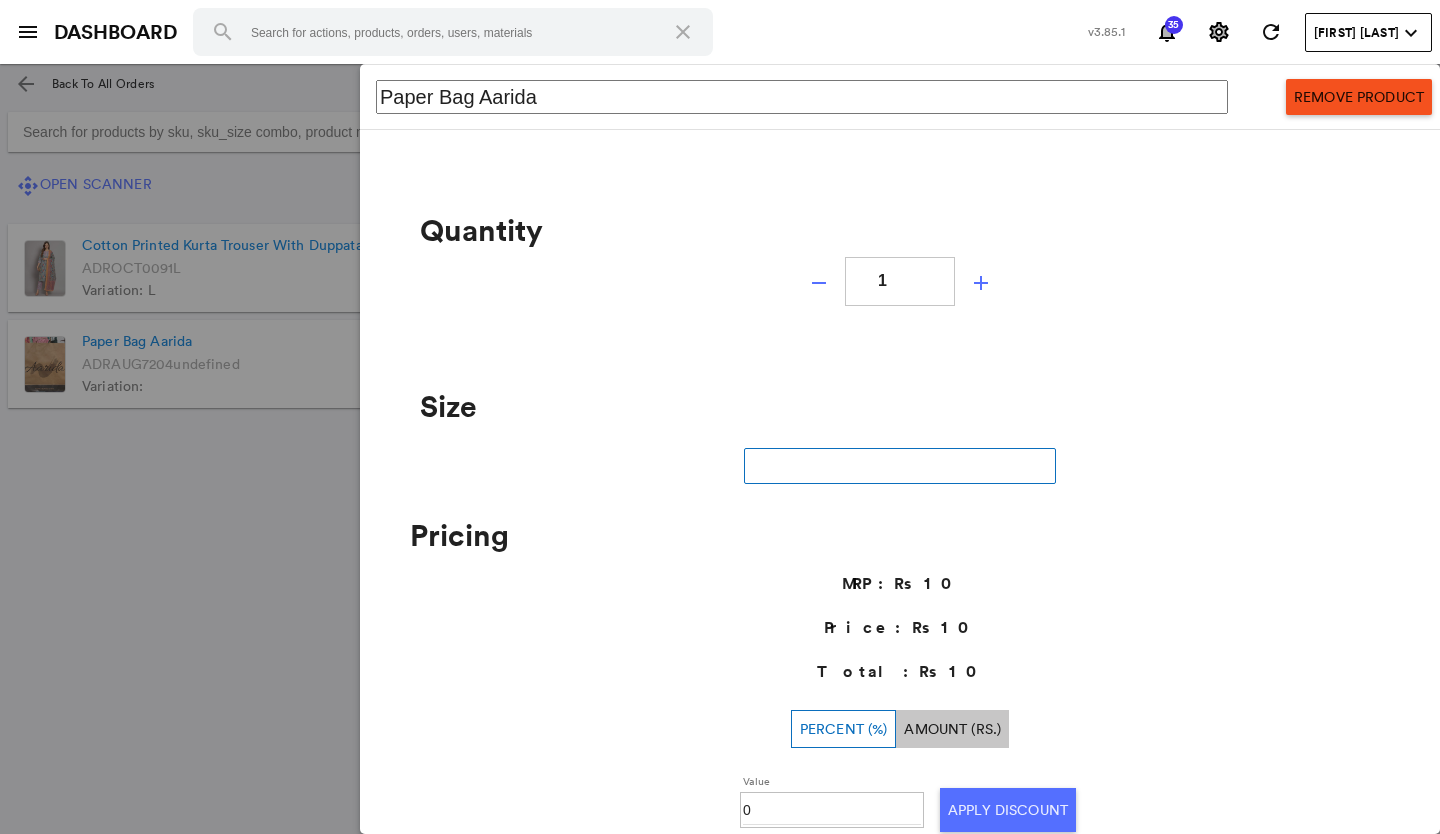 click on "Remove Product" at bounding box center (1359, 97) 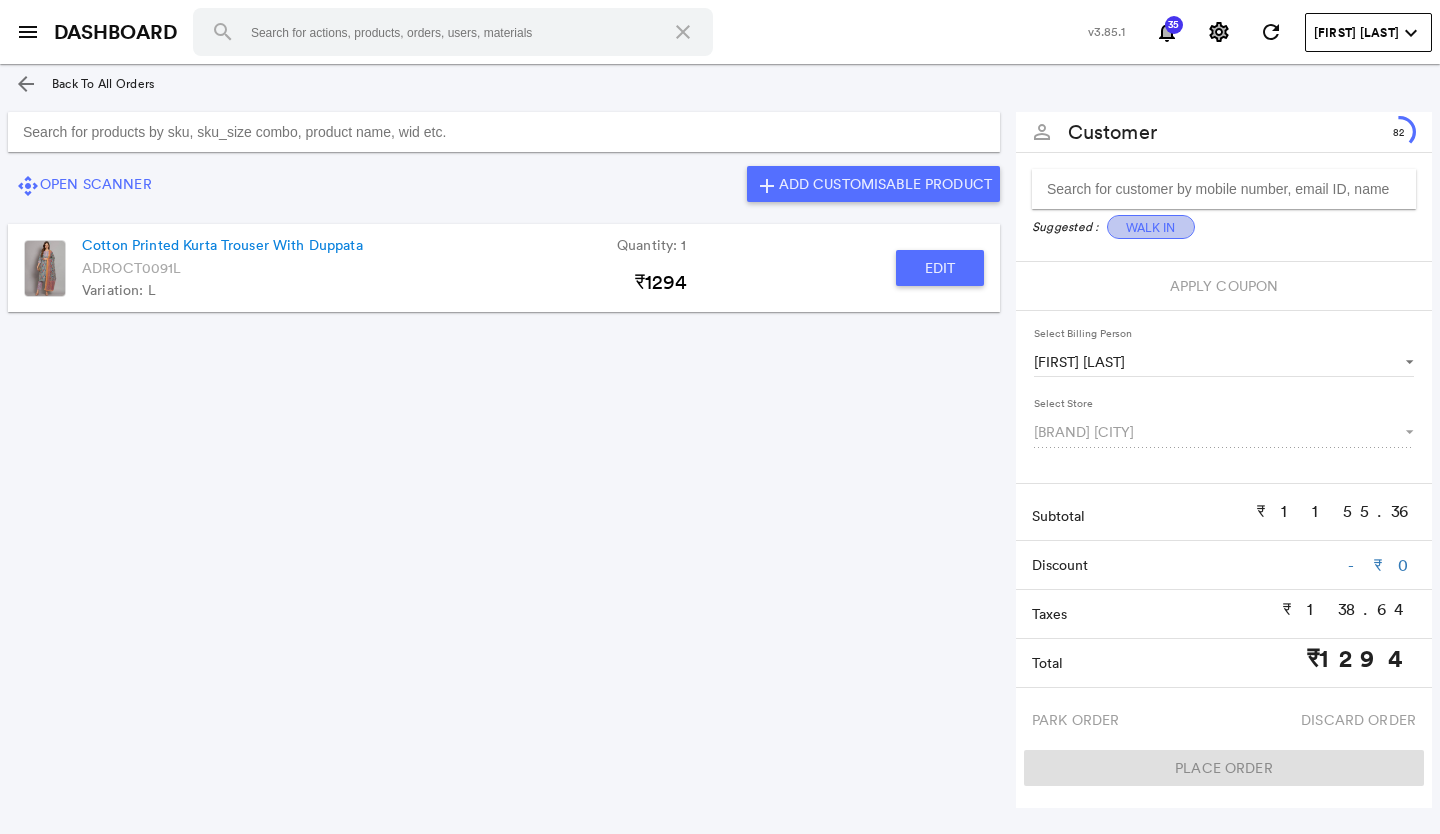 click on "Walk In" at bounding box center [1151, 227] 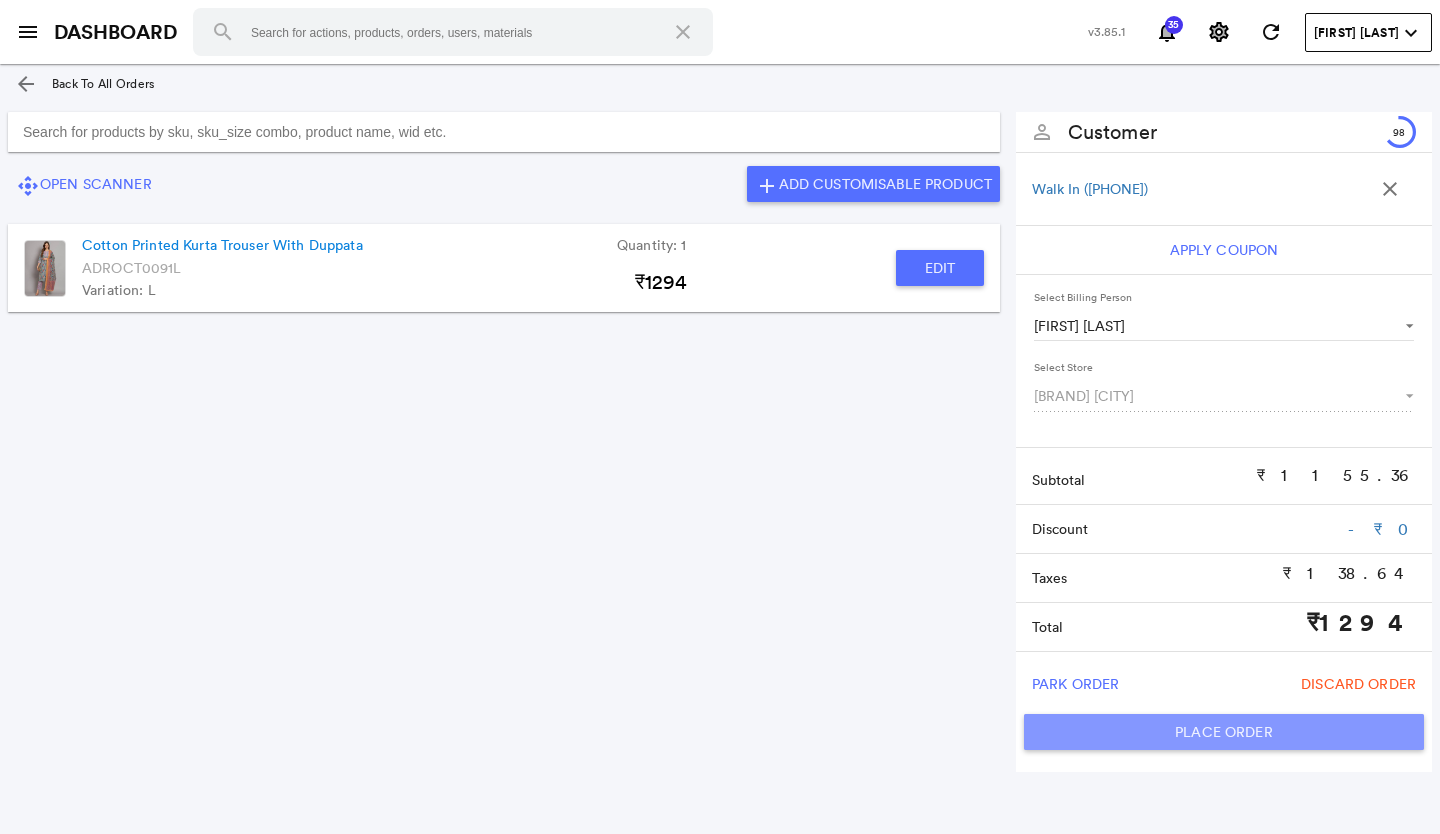 click on "Place Order" at bounding box center [1224, 732] 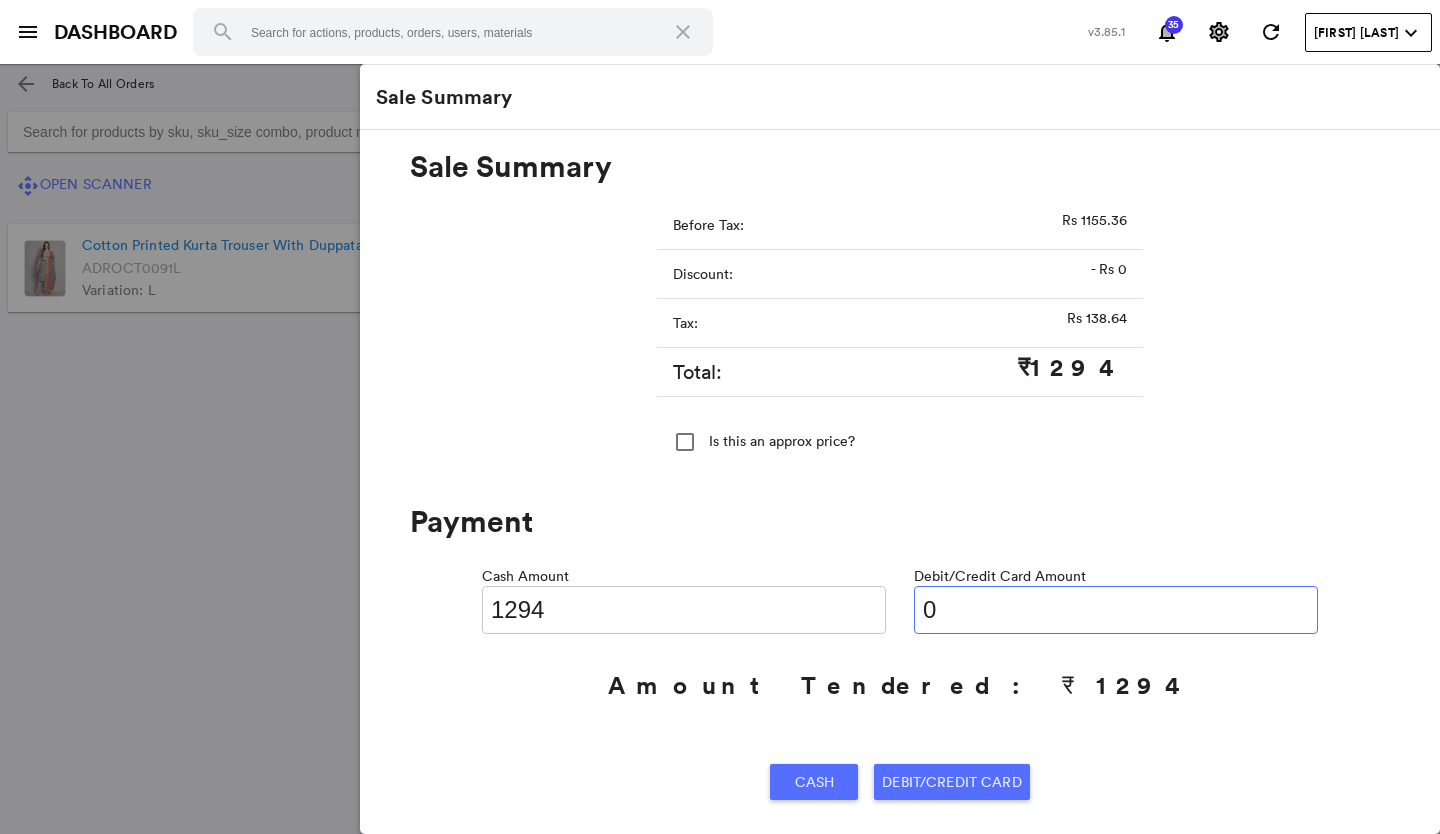 click on "0" at bounding box center (1116, 610) 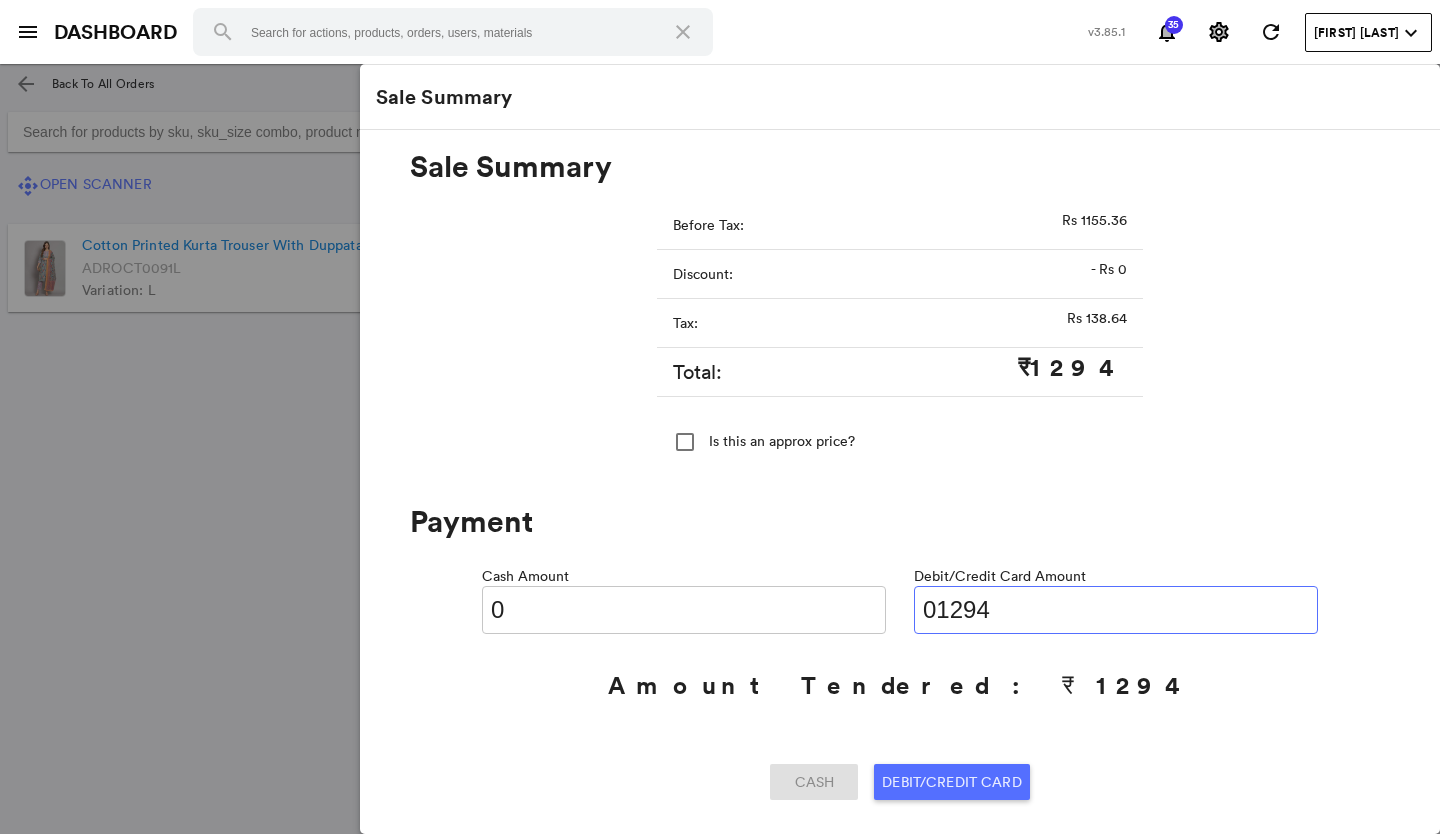 type on "01294" 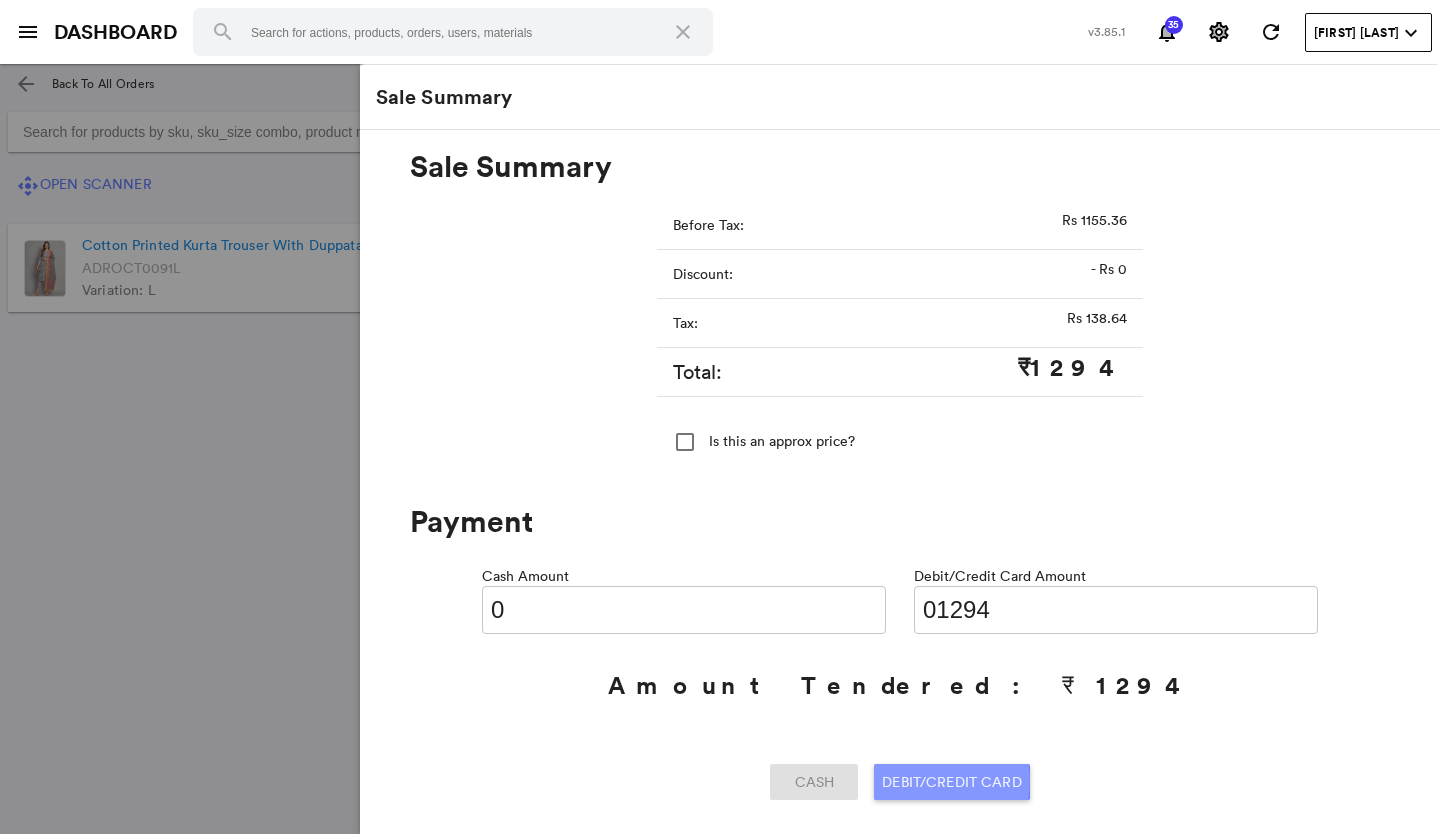 click on "Debit/Credit Card" at bounding box center [815, 782] 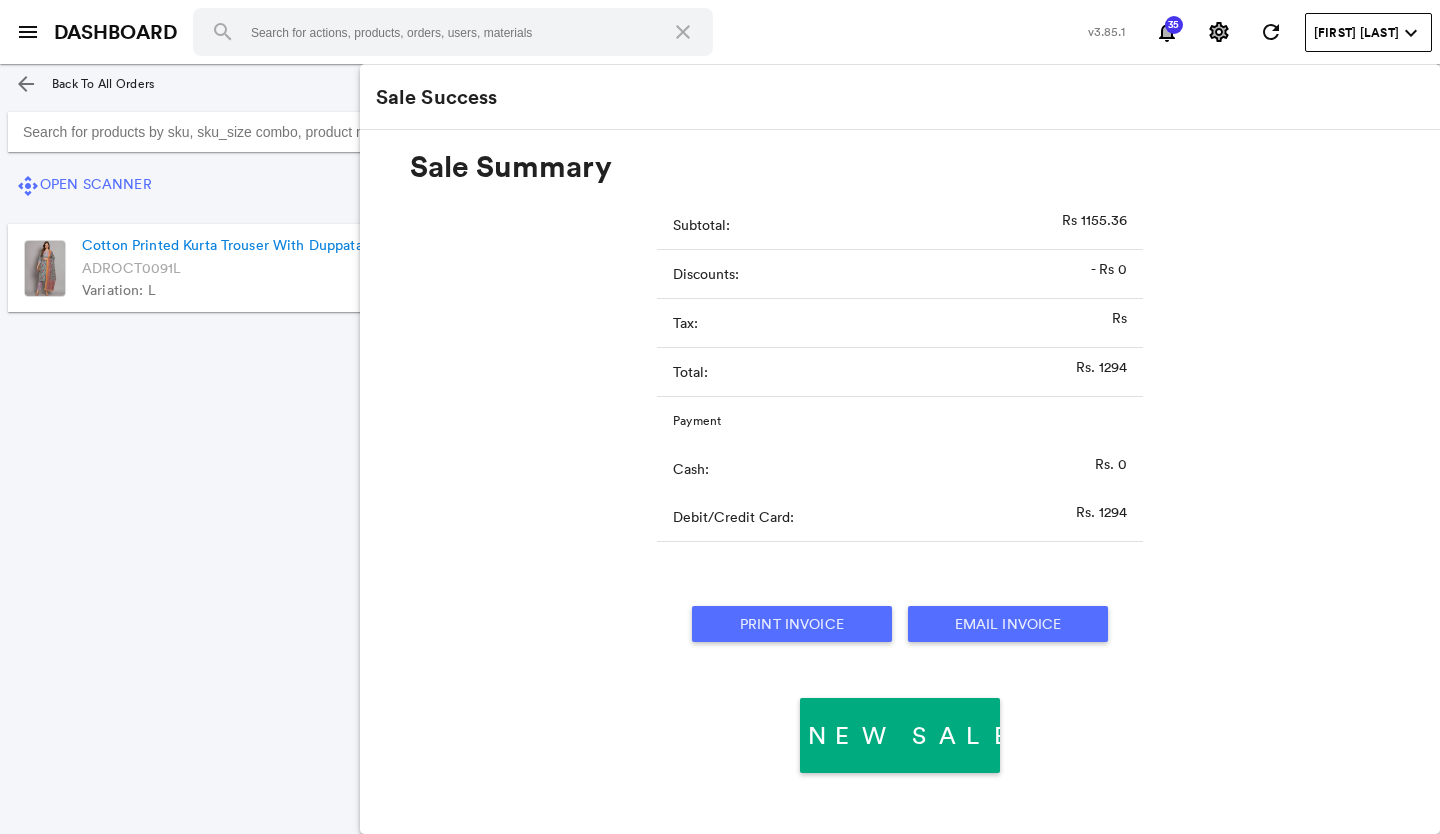 click on "Print Invoice" at bounding box center [792, 624] 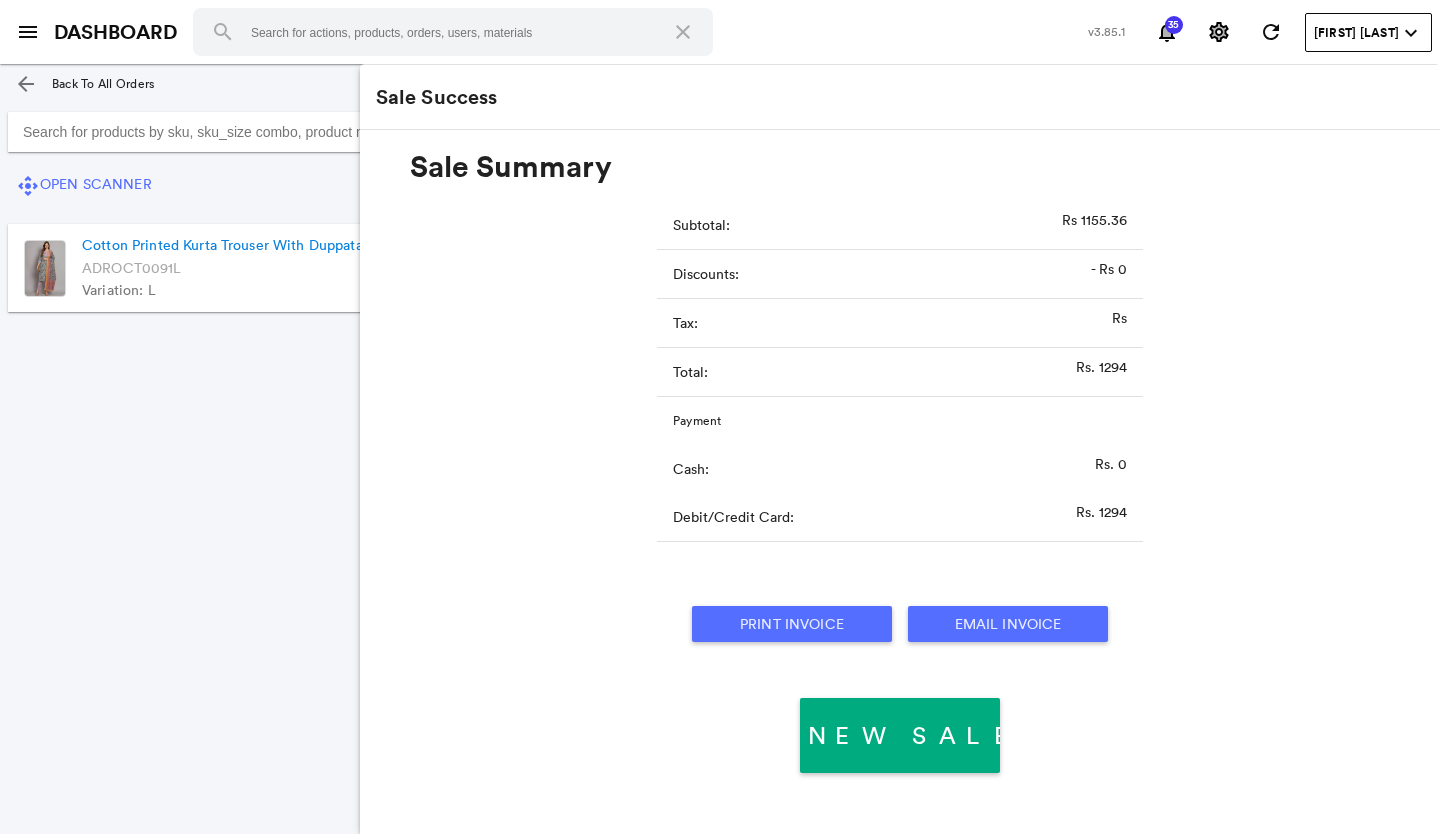 click on "control_camera Open Scanner add Add Customisable Product Cotton Printed Kurta Trouser With Duppata   Quantity: 1 ADROCT0091L Variation: L   ₹ 1294 Edit" at bounding box center (504, 434) 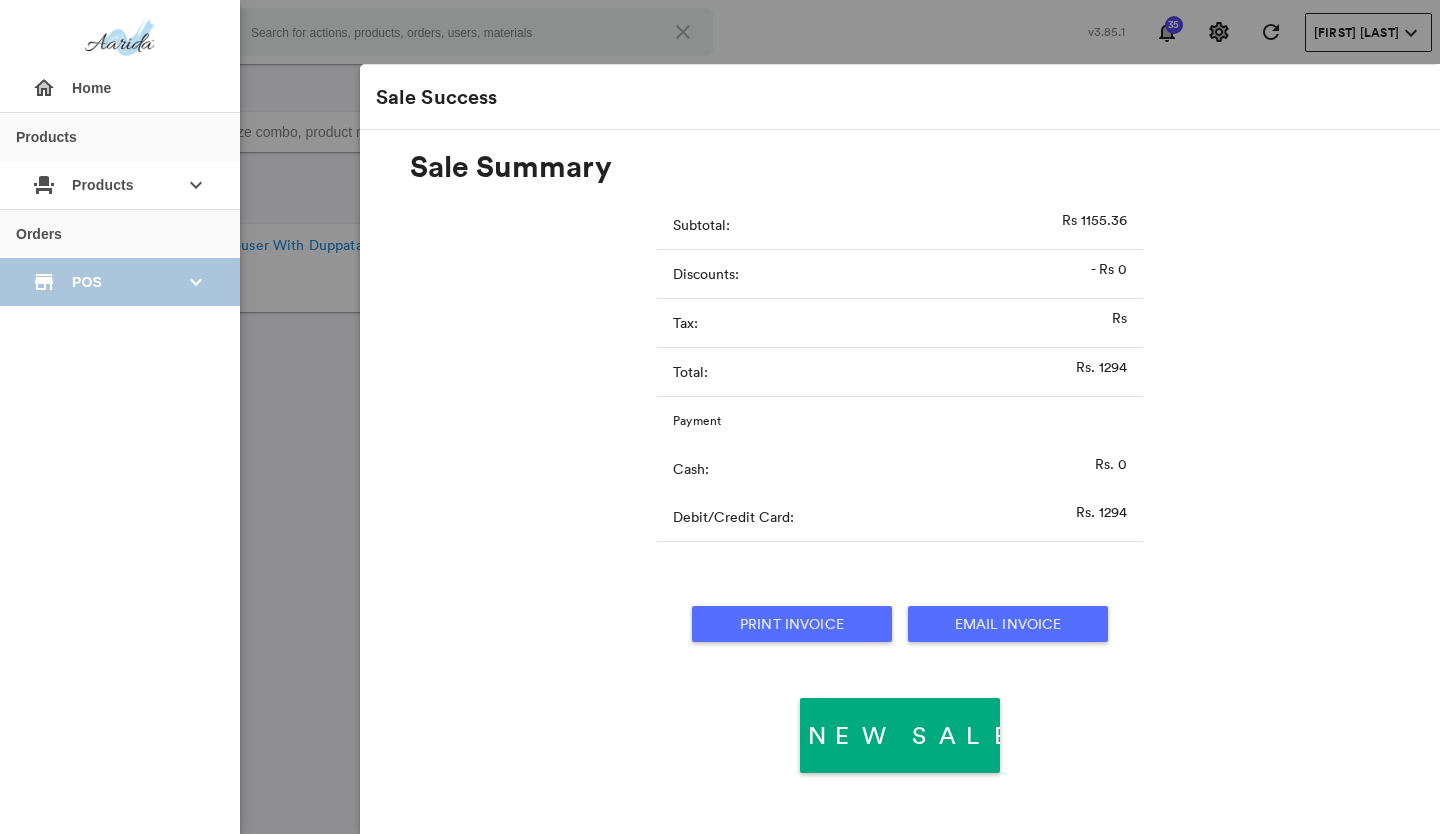 click on "[METHOD]" at bounding box center (120, 185) 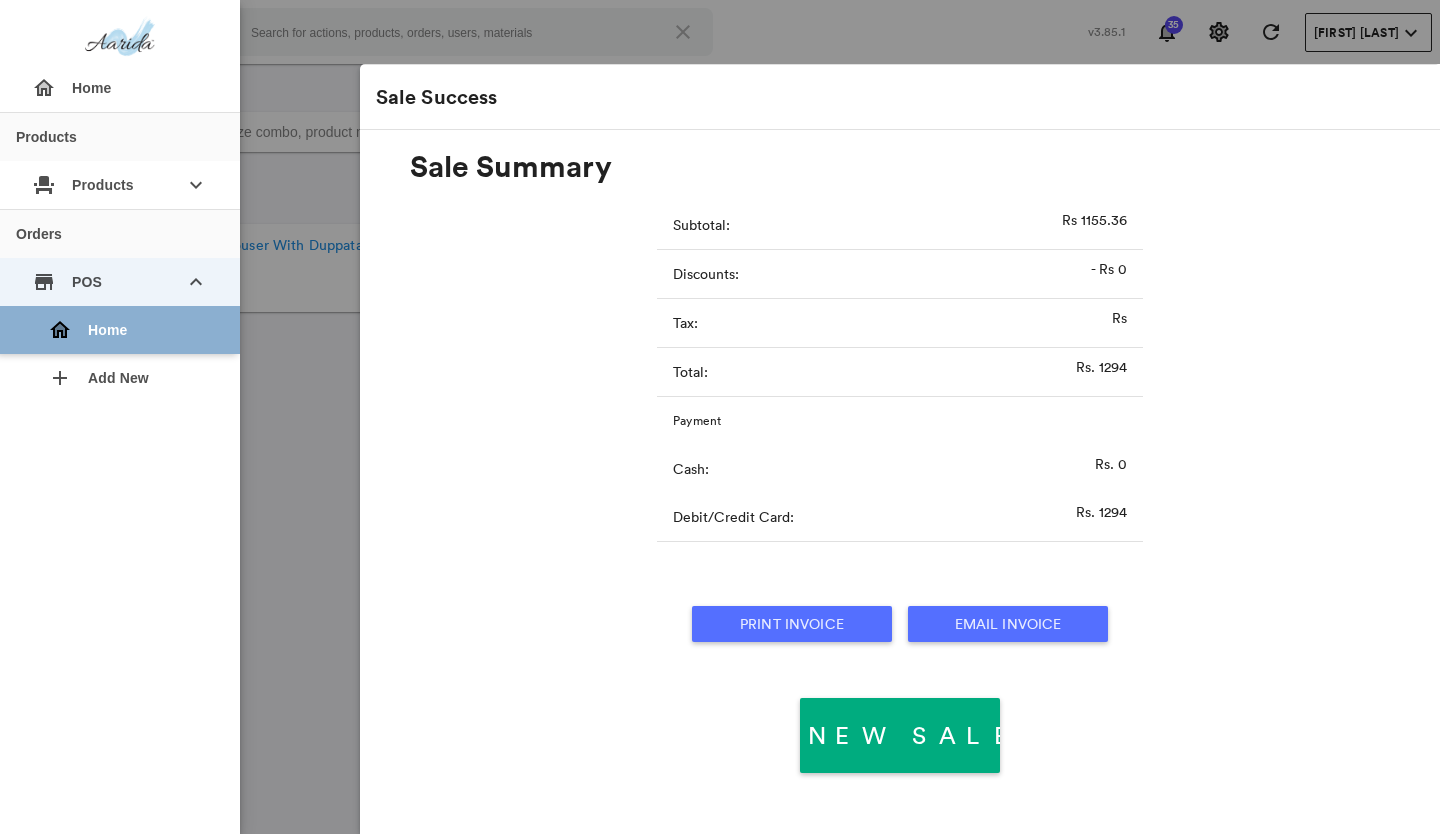 click on "home Home" at bounding box center [128, 330] 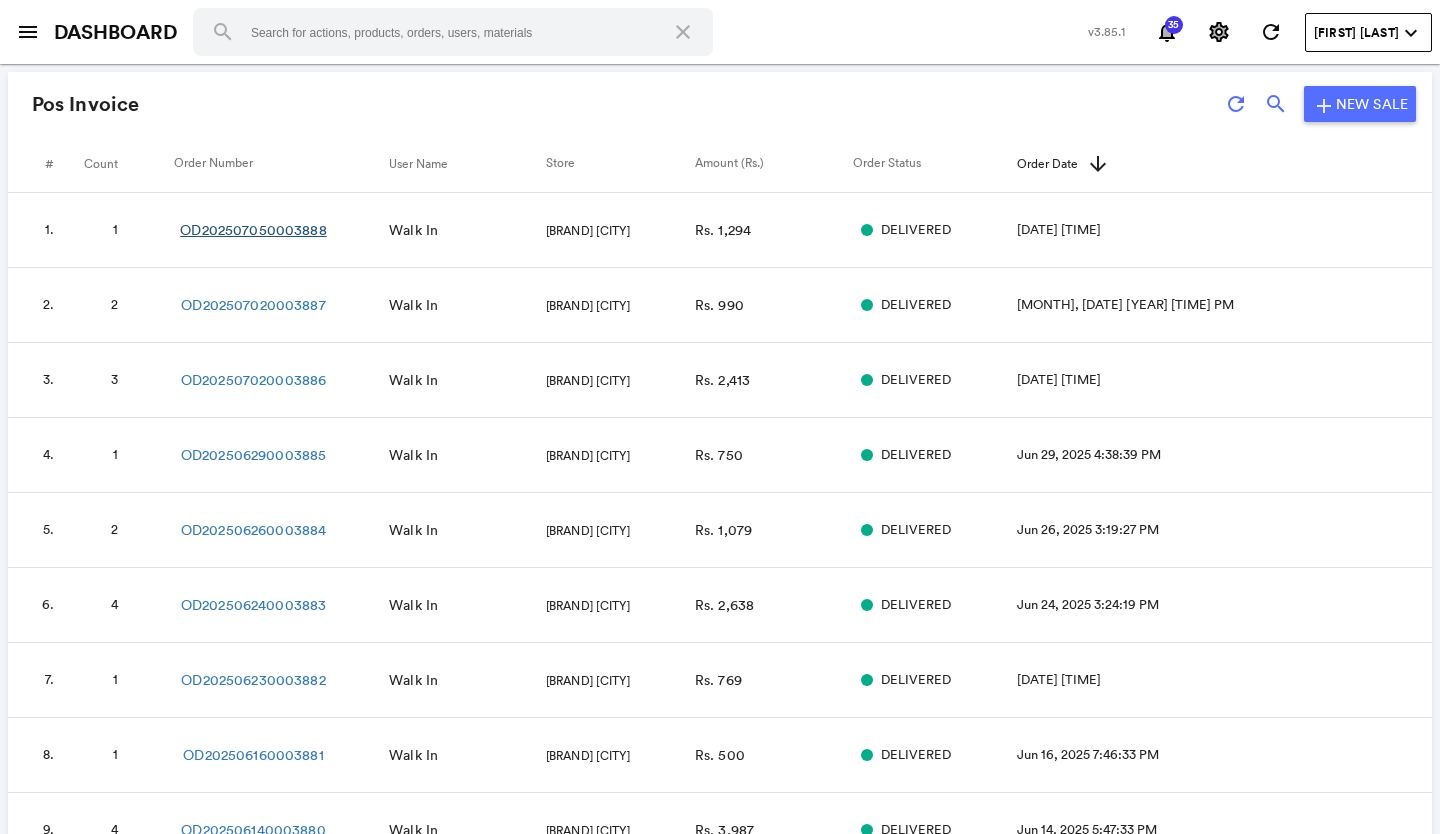 click on "OD[ORDER_ID]" at bounding box center [253, 230] 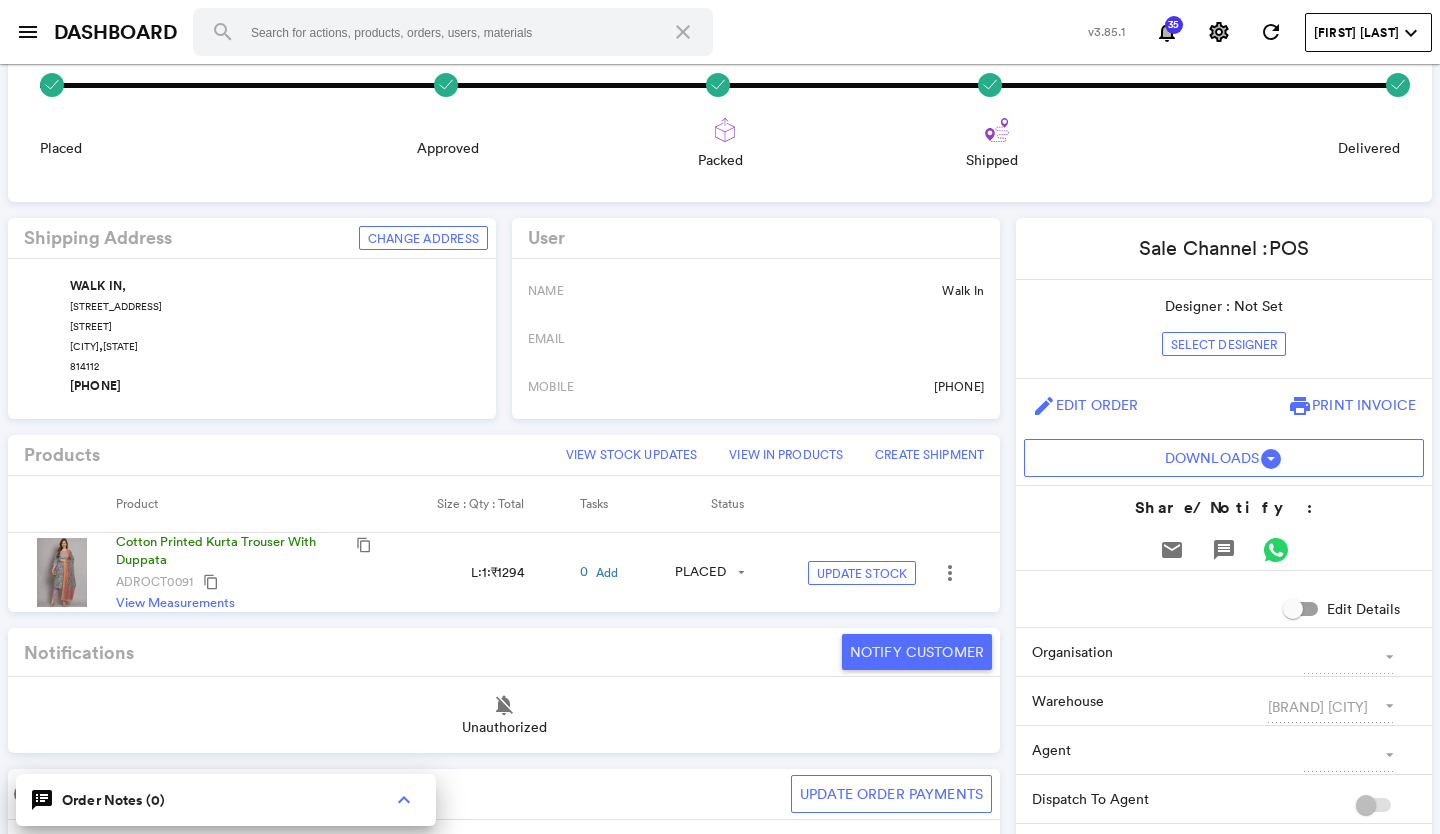 scroll, scrollTop: 200, scrollLeft: 0, axis: vertical 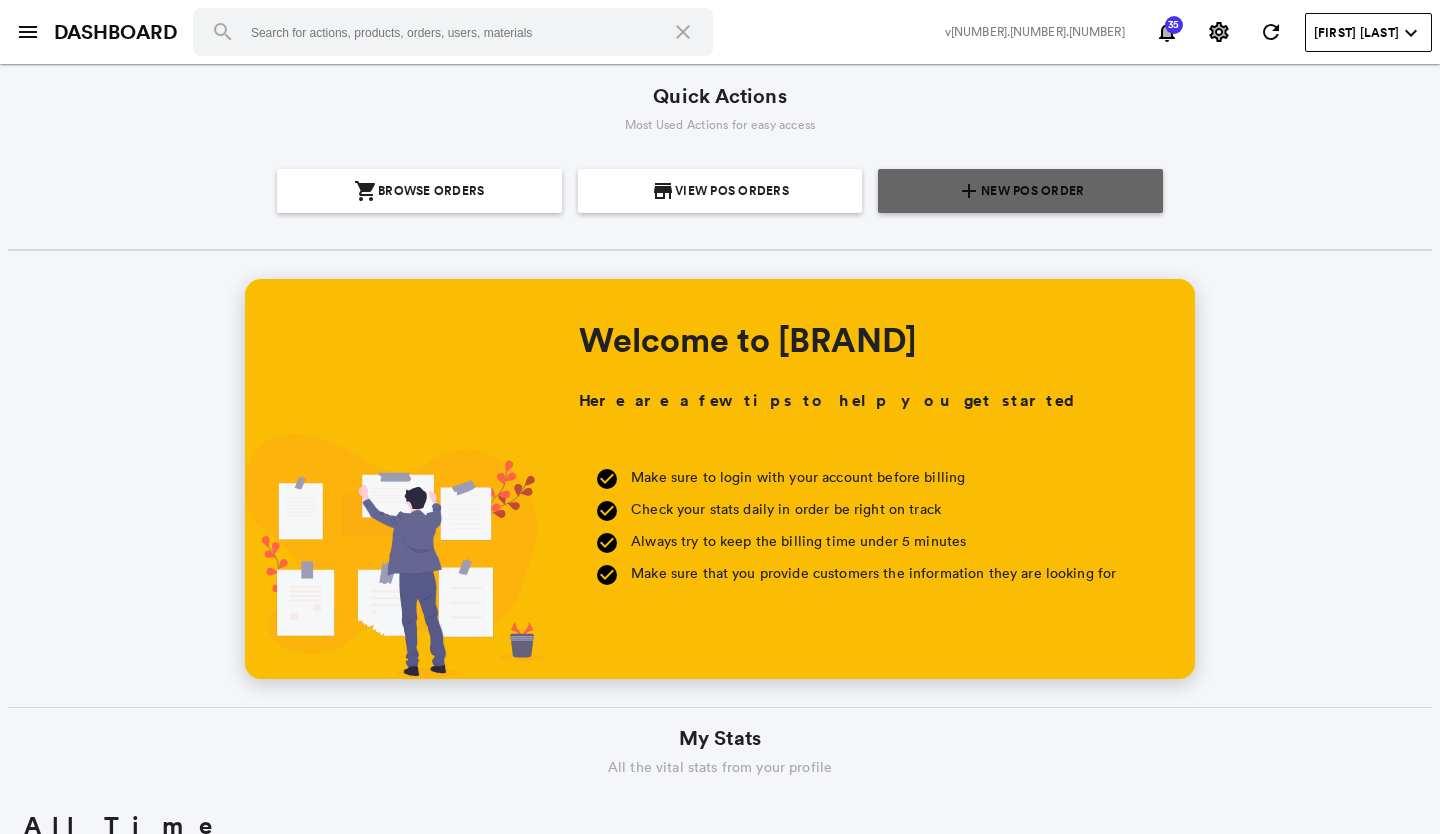 click on "New POS Order" at bounding box center (1032, 191) 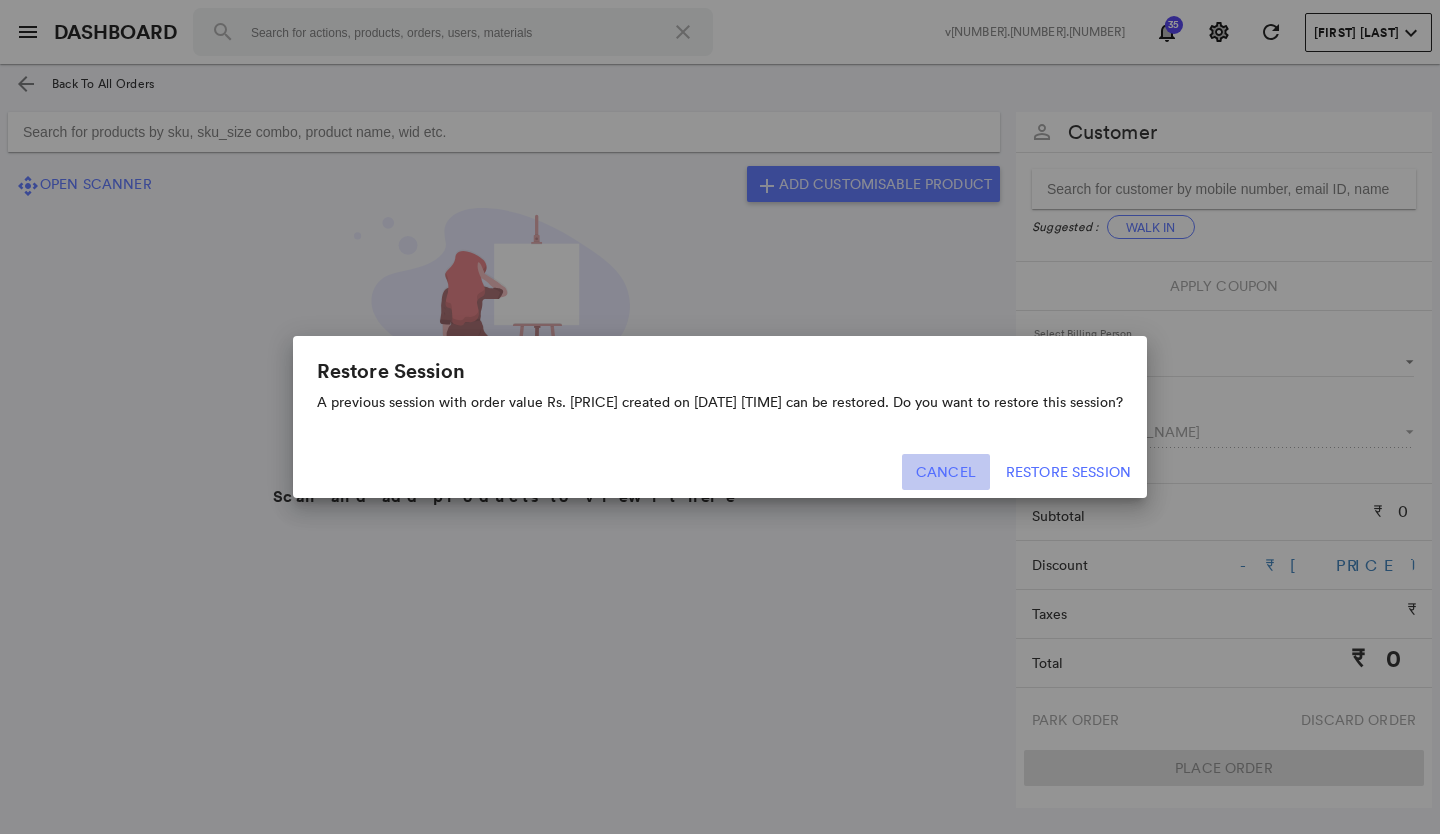click on "Cancel" at bounding box center [946, 472] 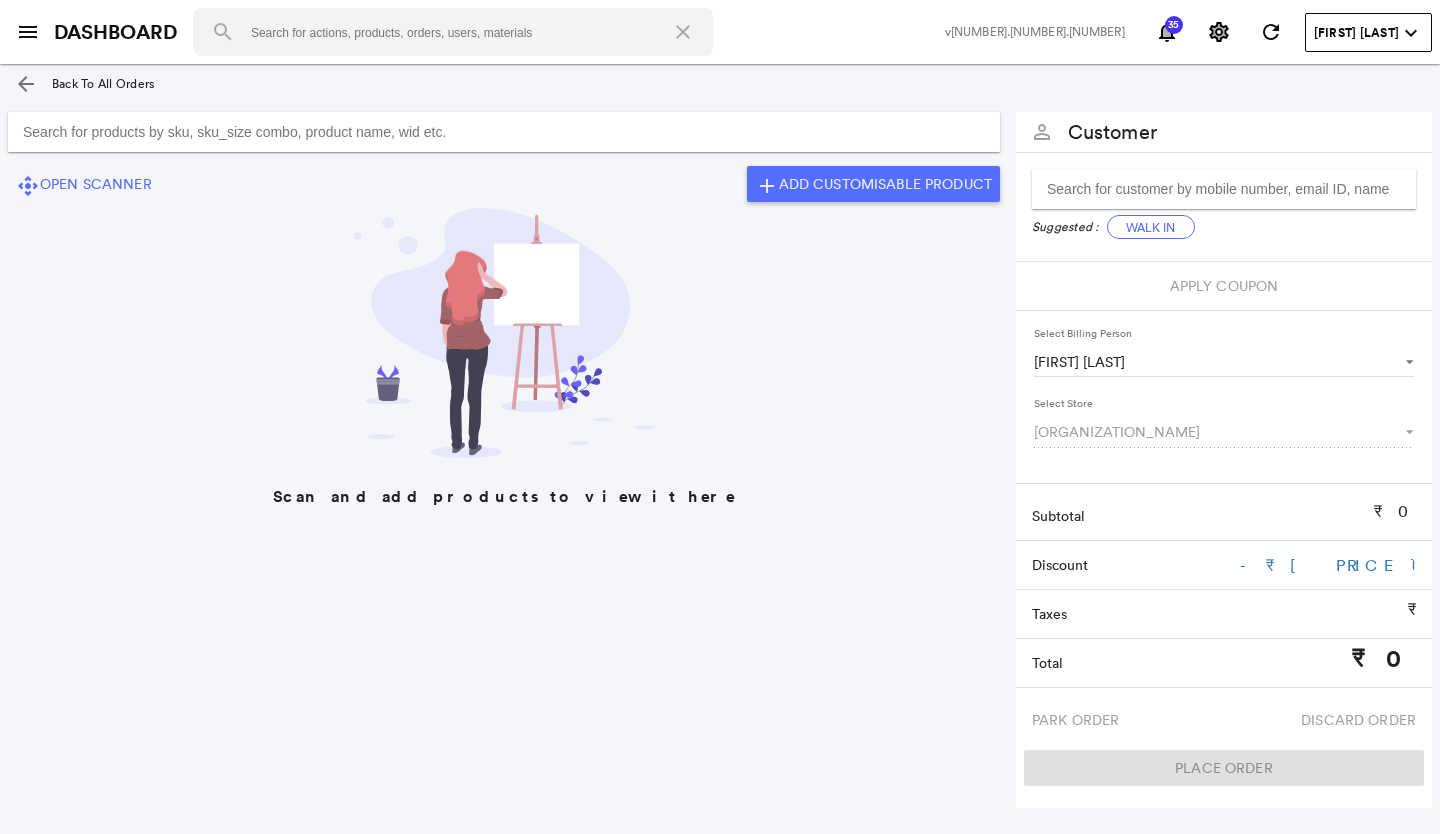 click at bounding box center (504, 132) 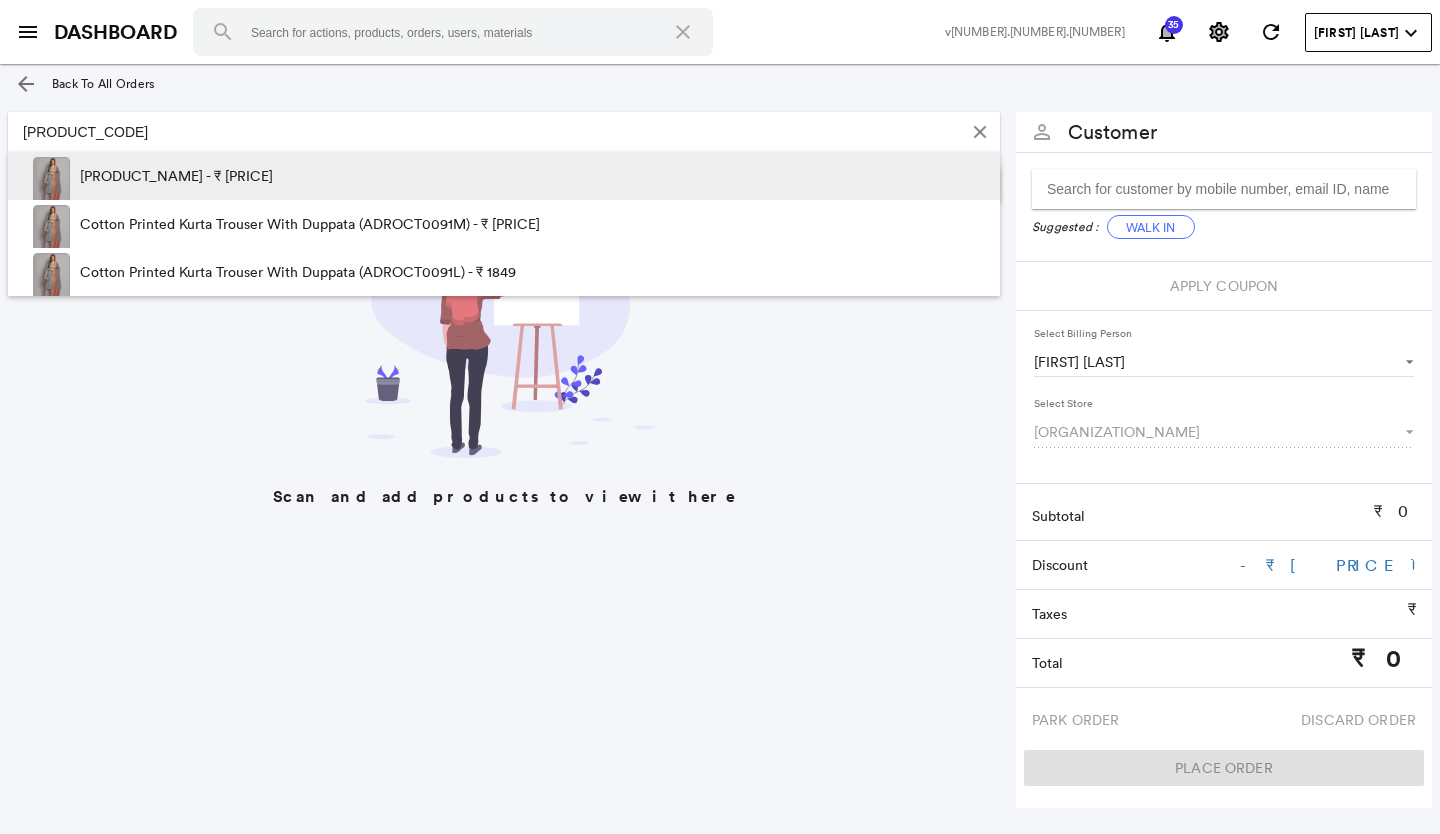 type on "[PRODUCT_CODE]" 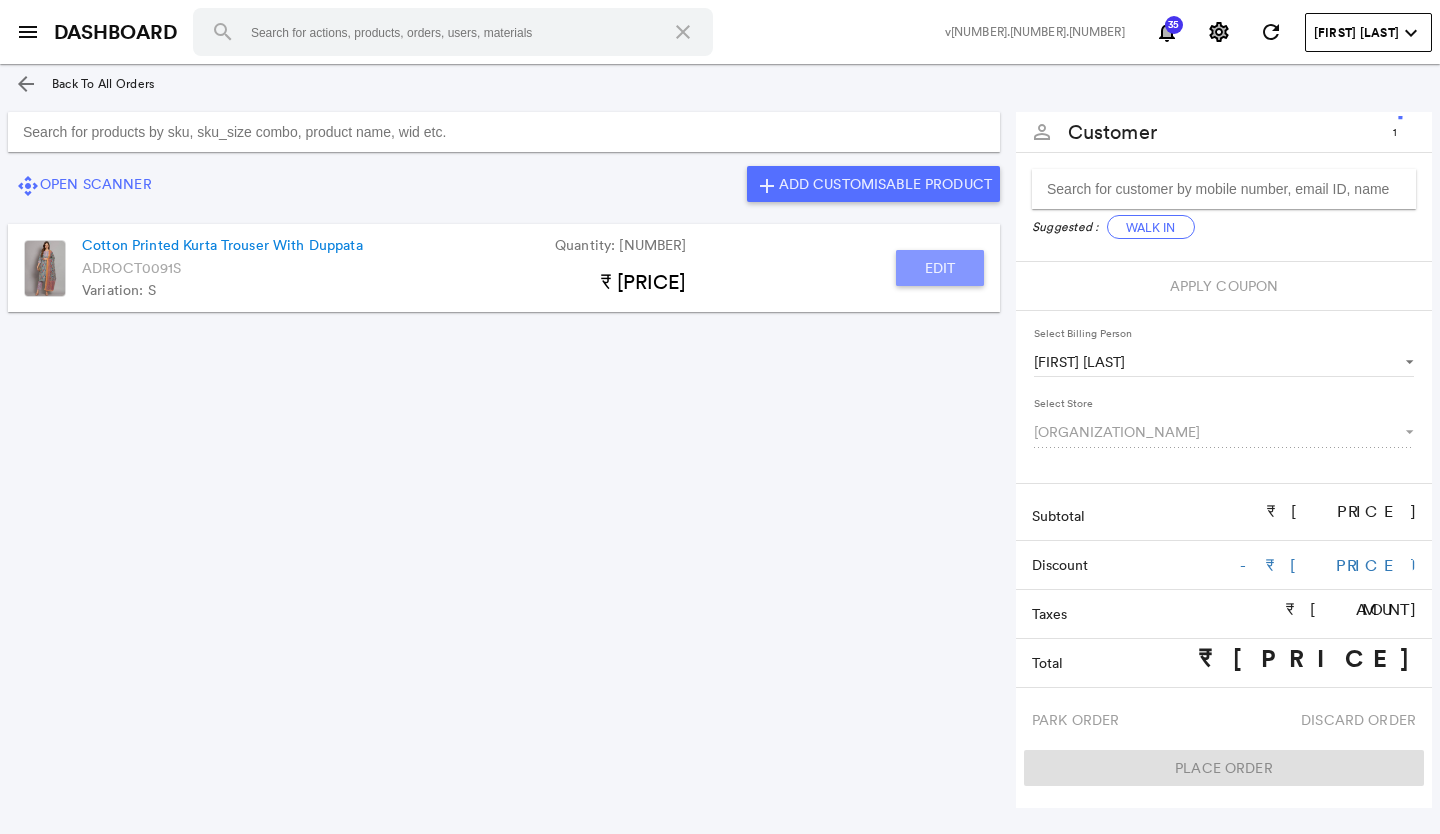 click on "Edit" at bounding box center (940, 268) 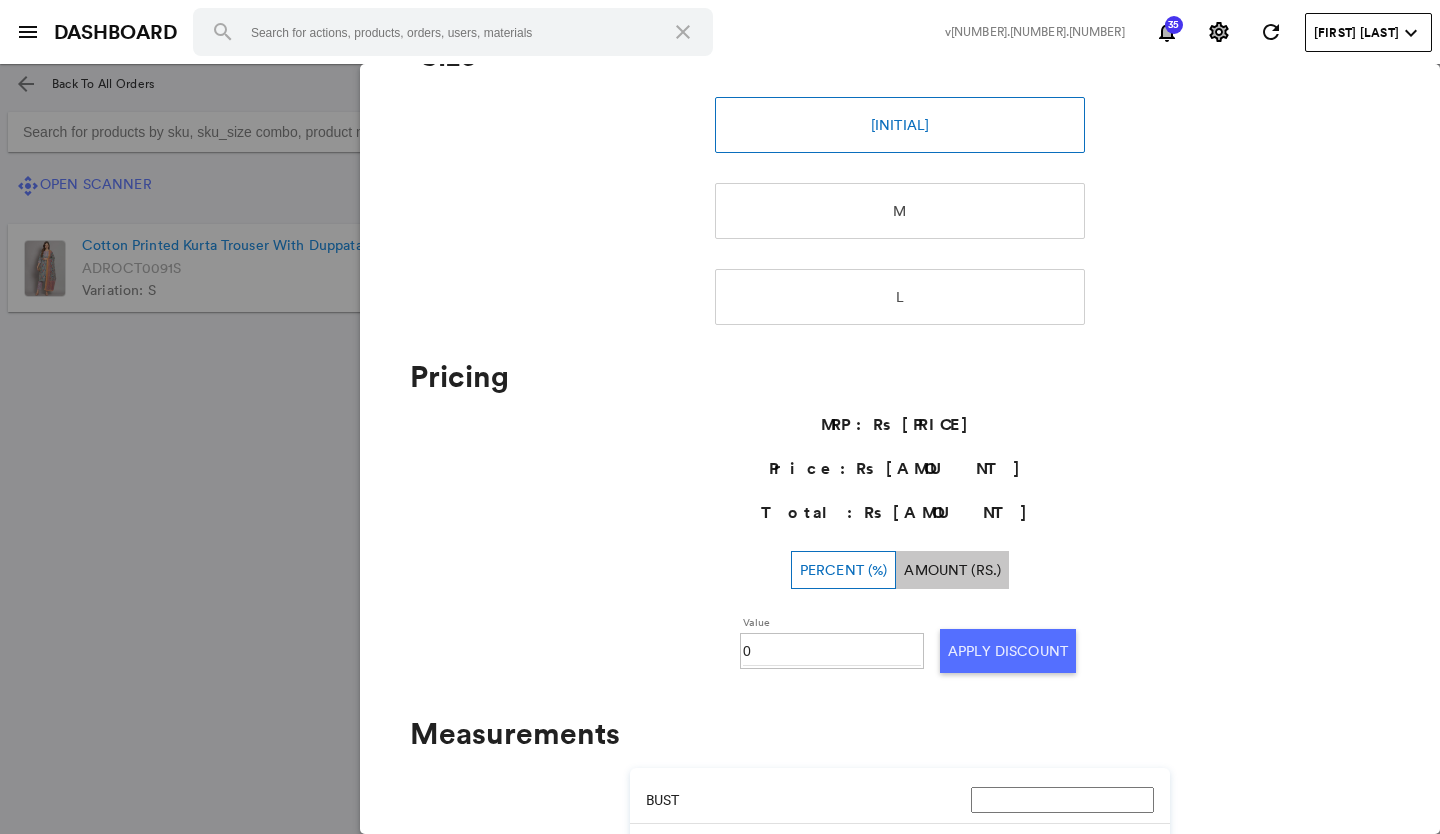 scroll, scrollTop: 400, scrollLeft: 0, axis: vertical 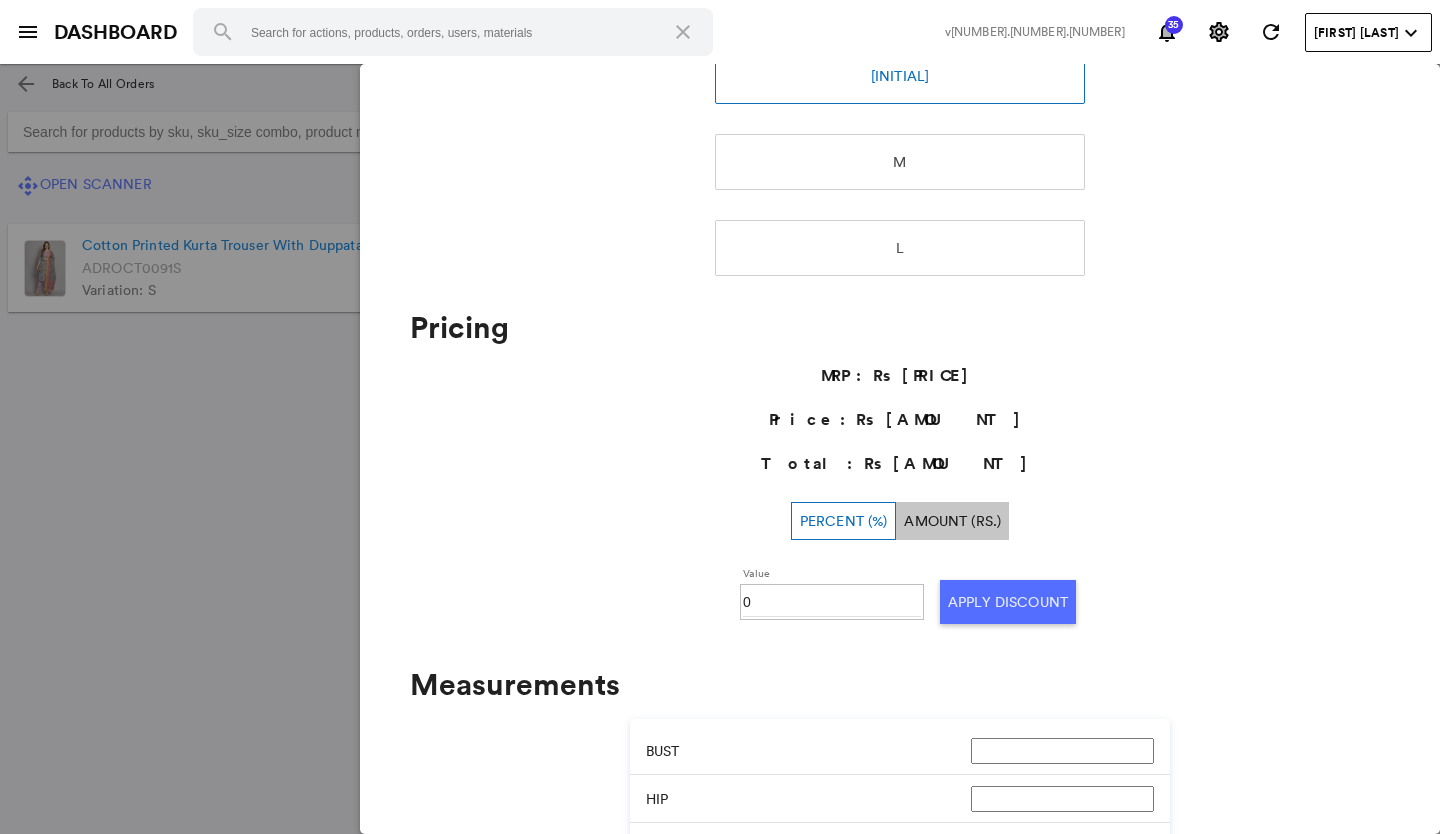 click on "0" at bounding box center [832, 602] 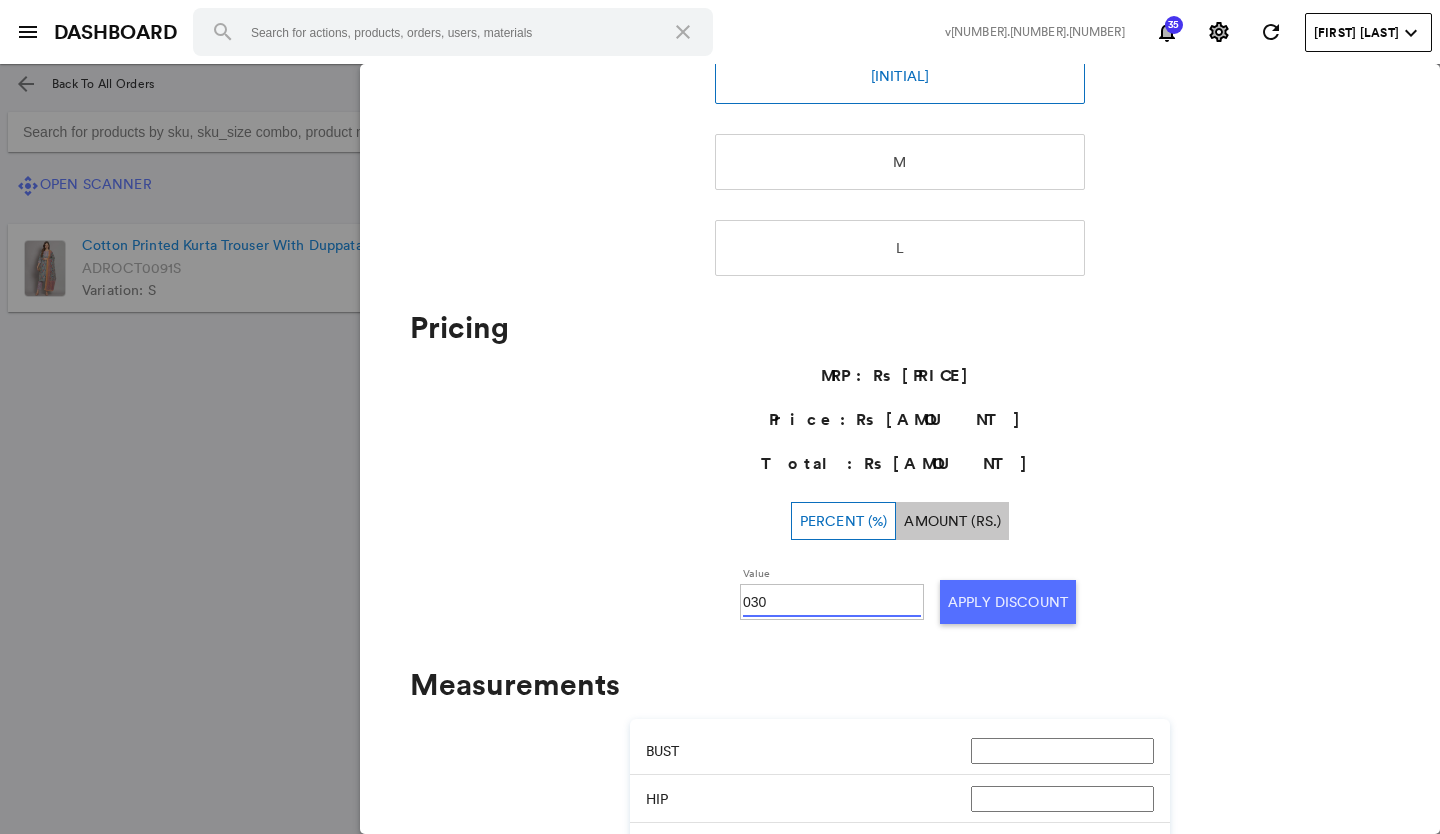 type on "030" 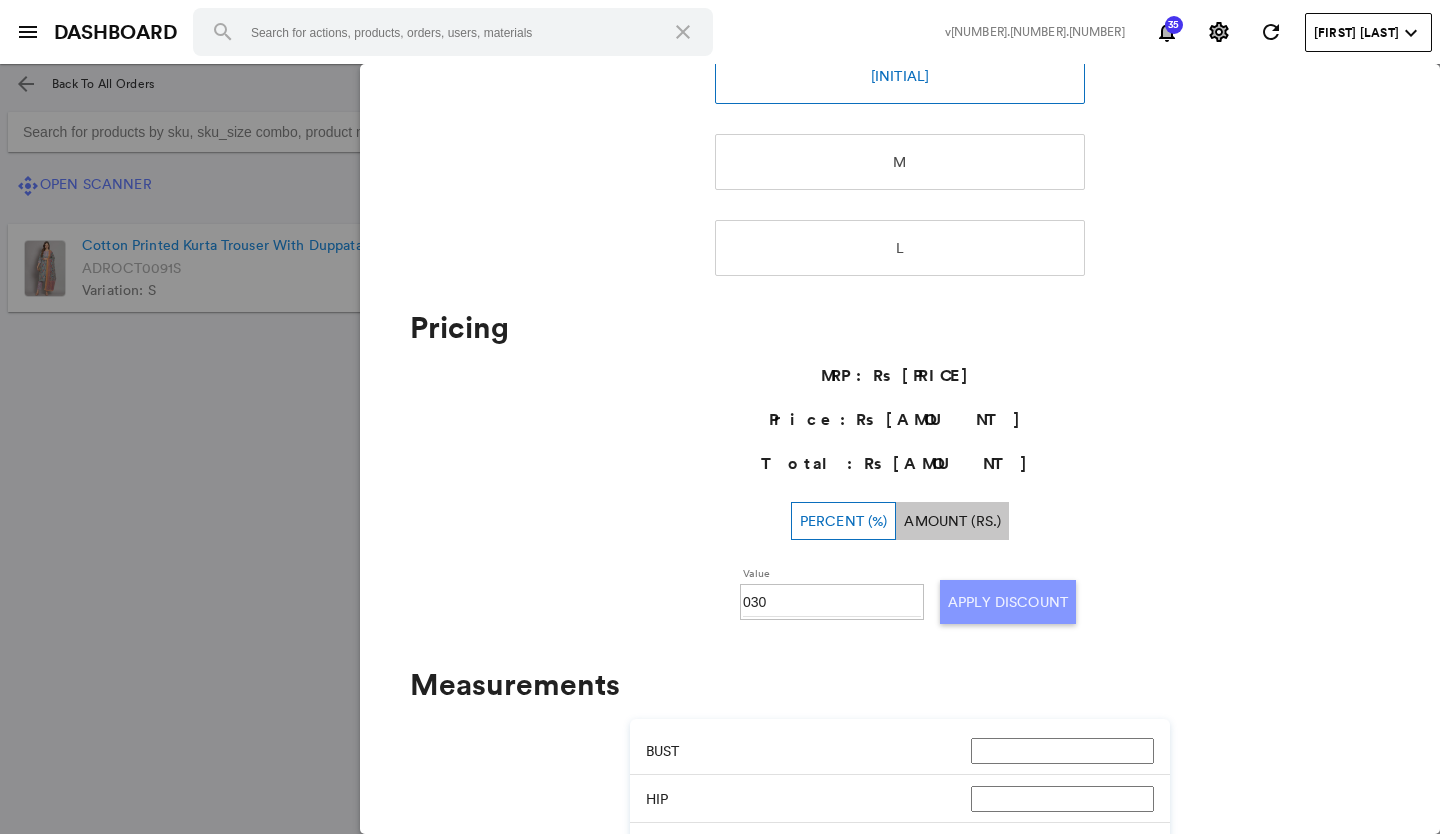 click on "Apply Discount" at bounding box center (1008, 602) 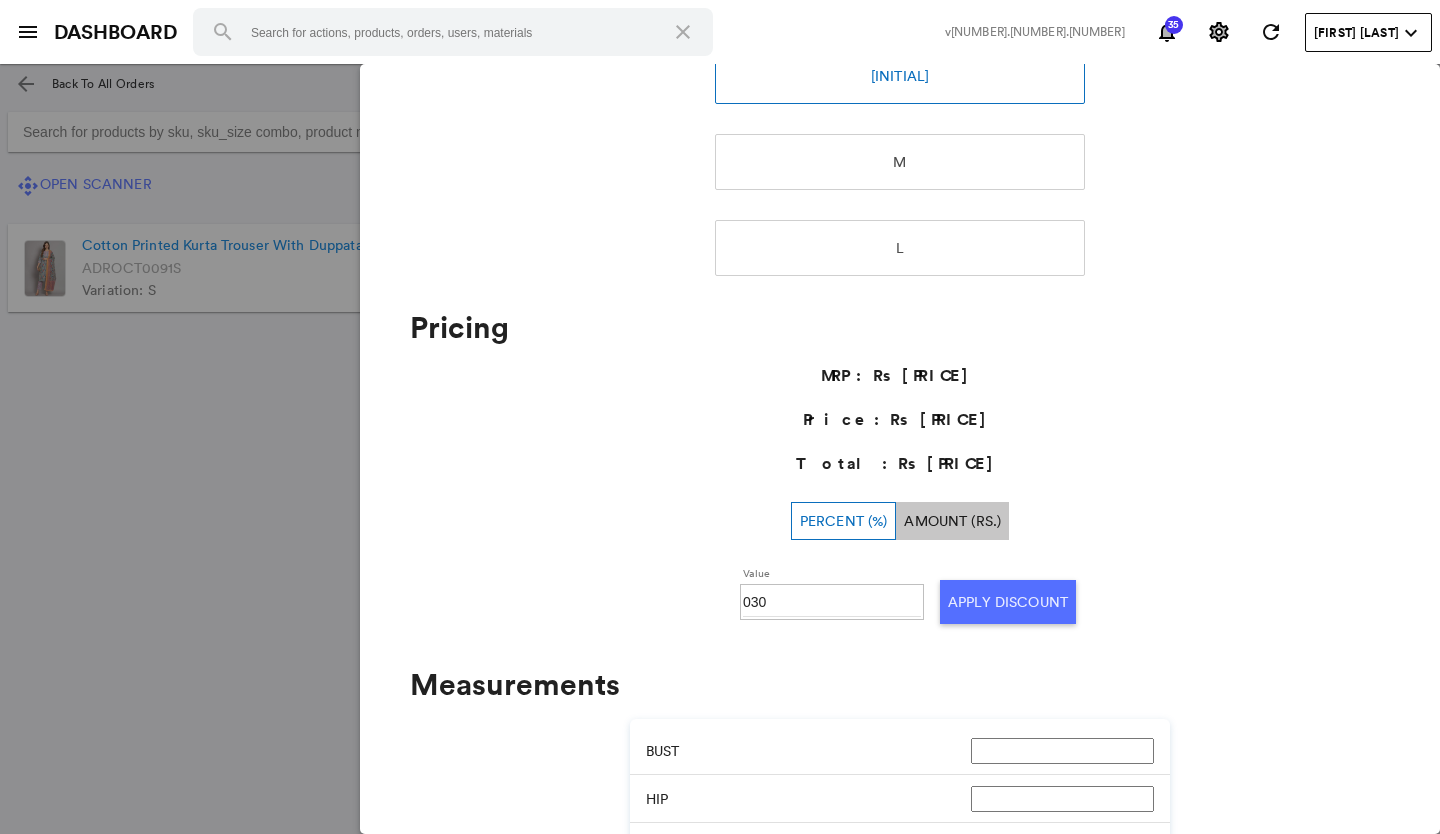 click at bounding box center [720, 449] 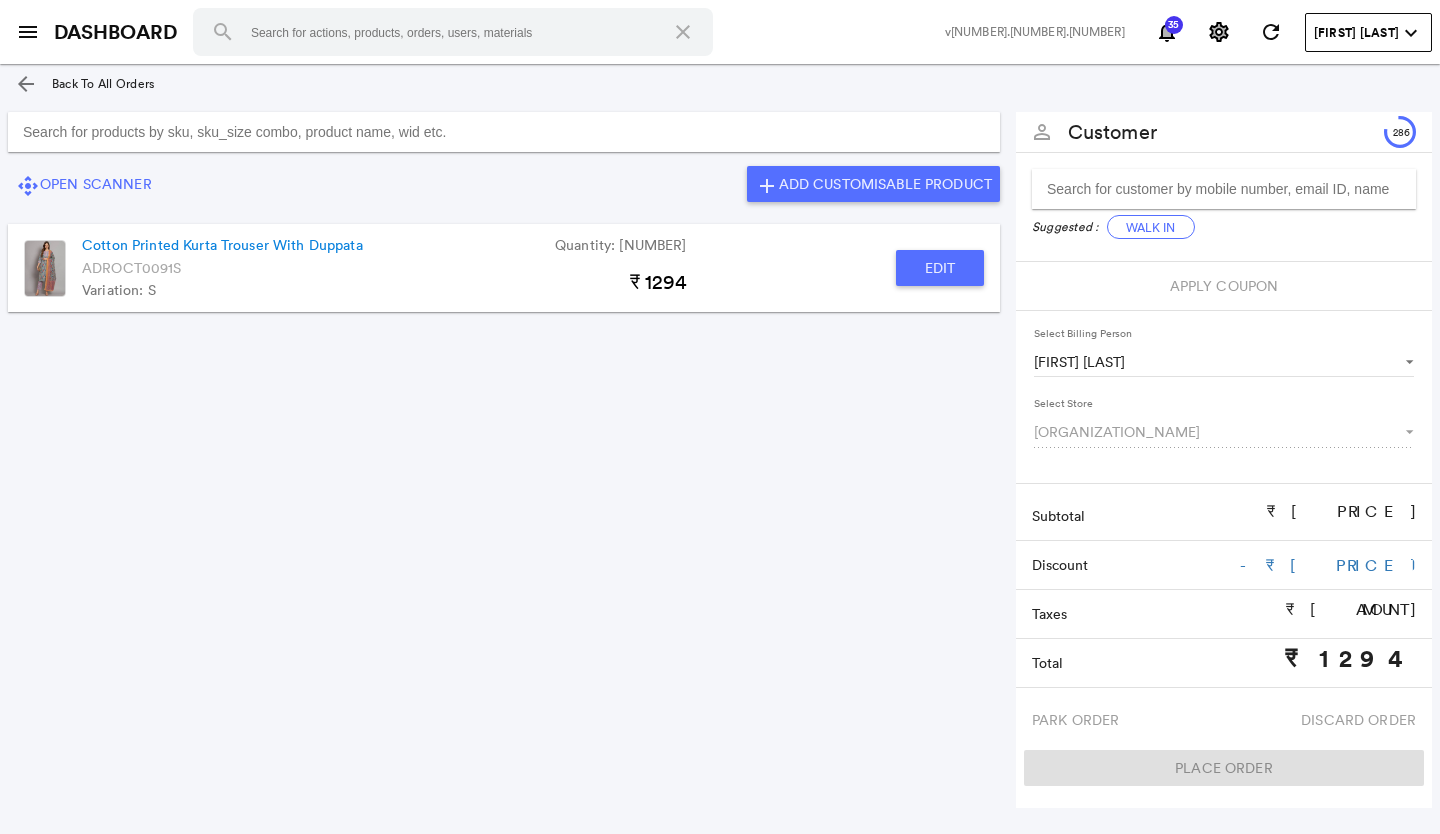 click at bounding box center (504, 132) 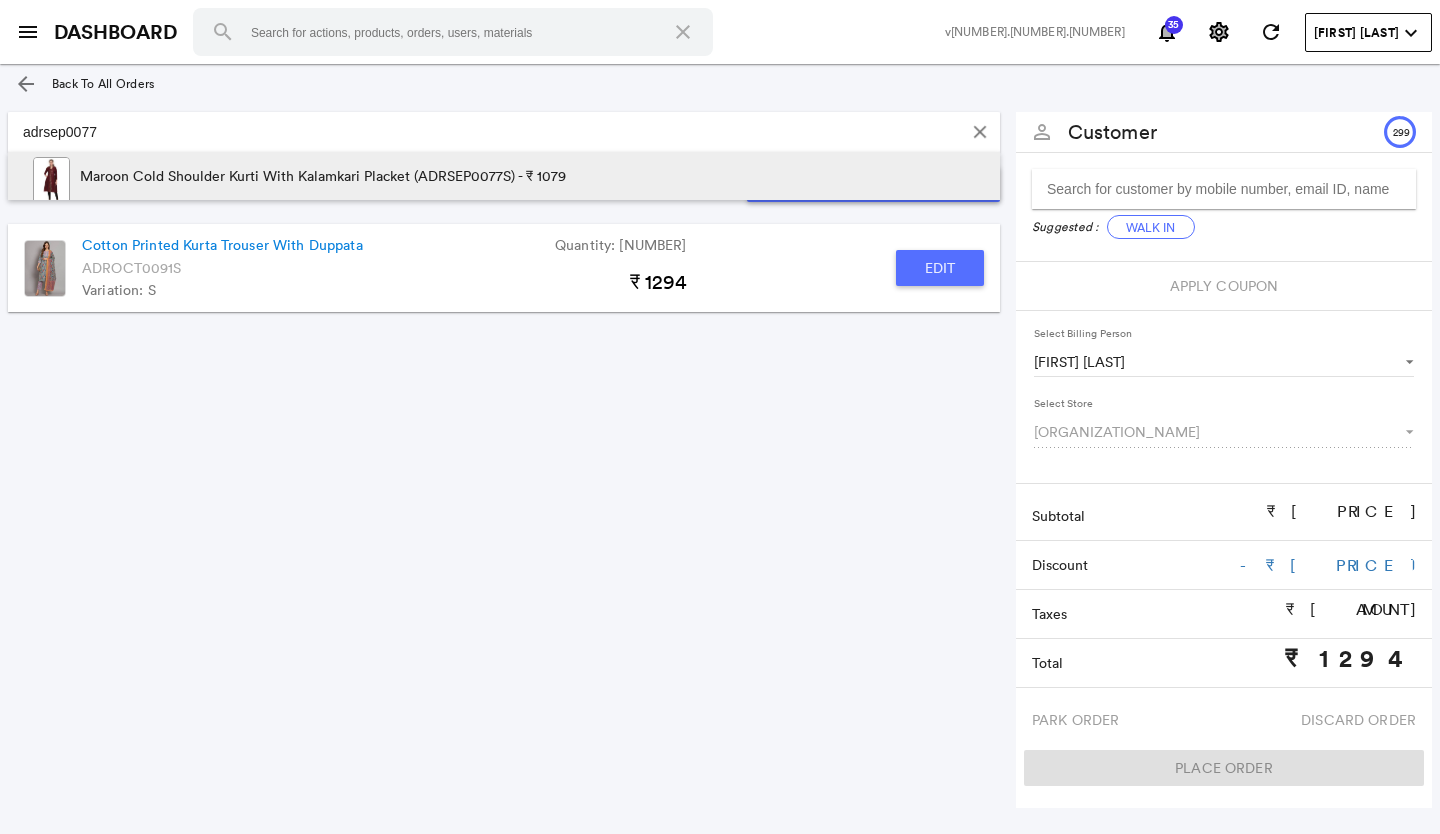 type on "adrsep0077" 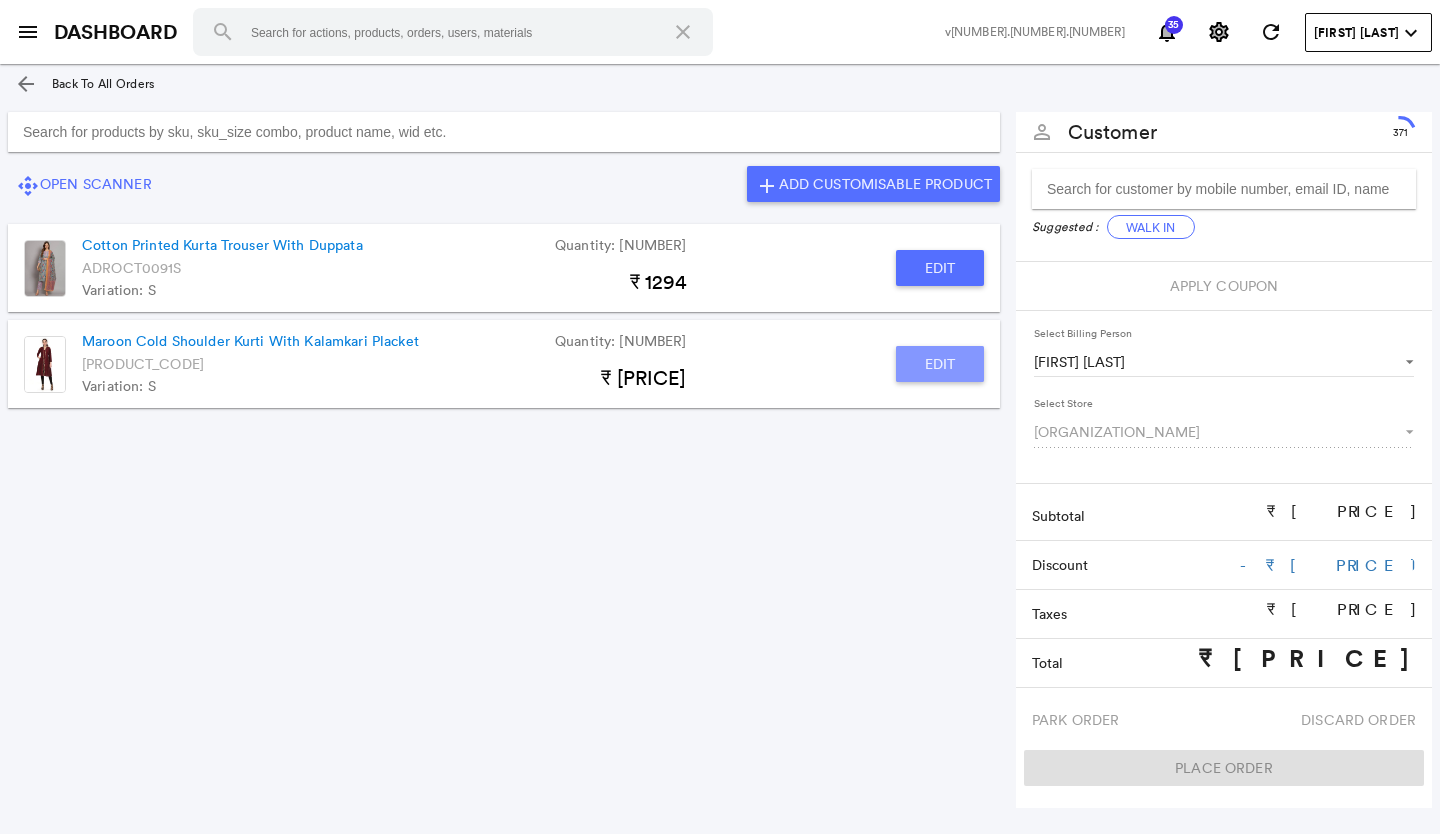 click on "Edit" at bounding box center (940, 268) 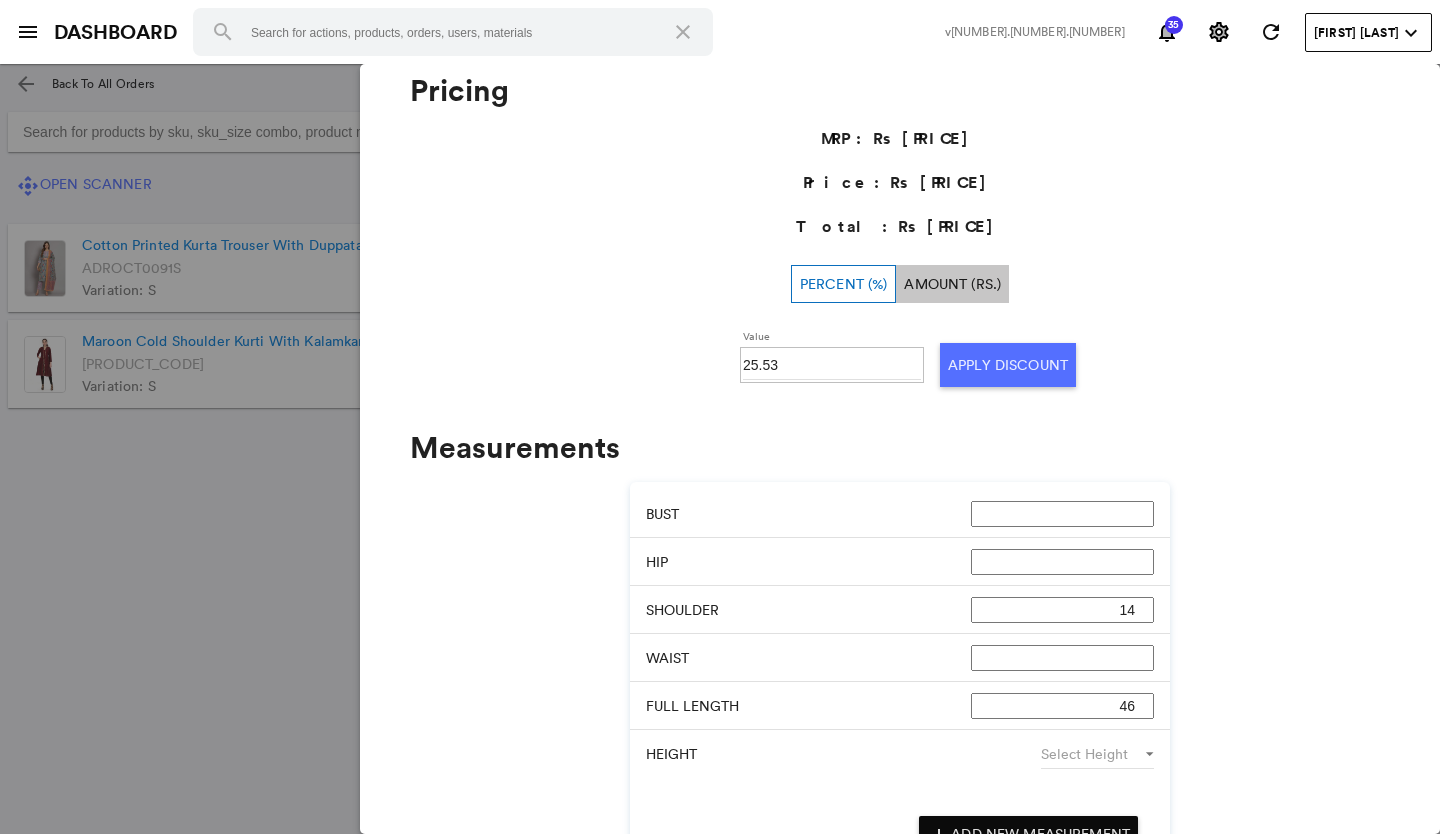 scroll, scrollTop: 500, scrollLeft: 0, axis: vertical 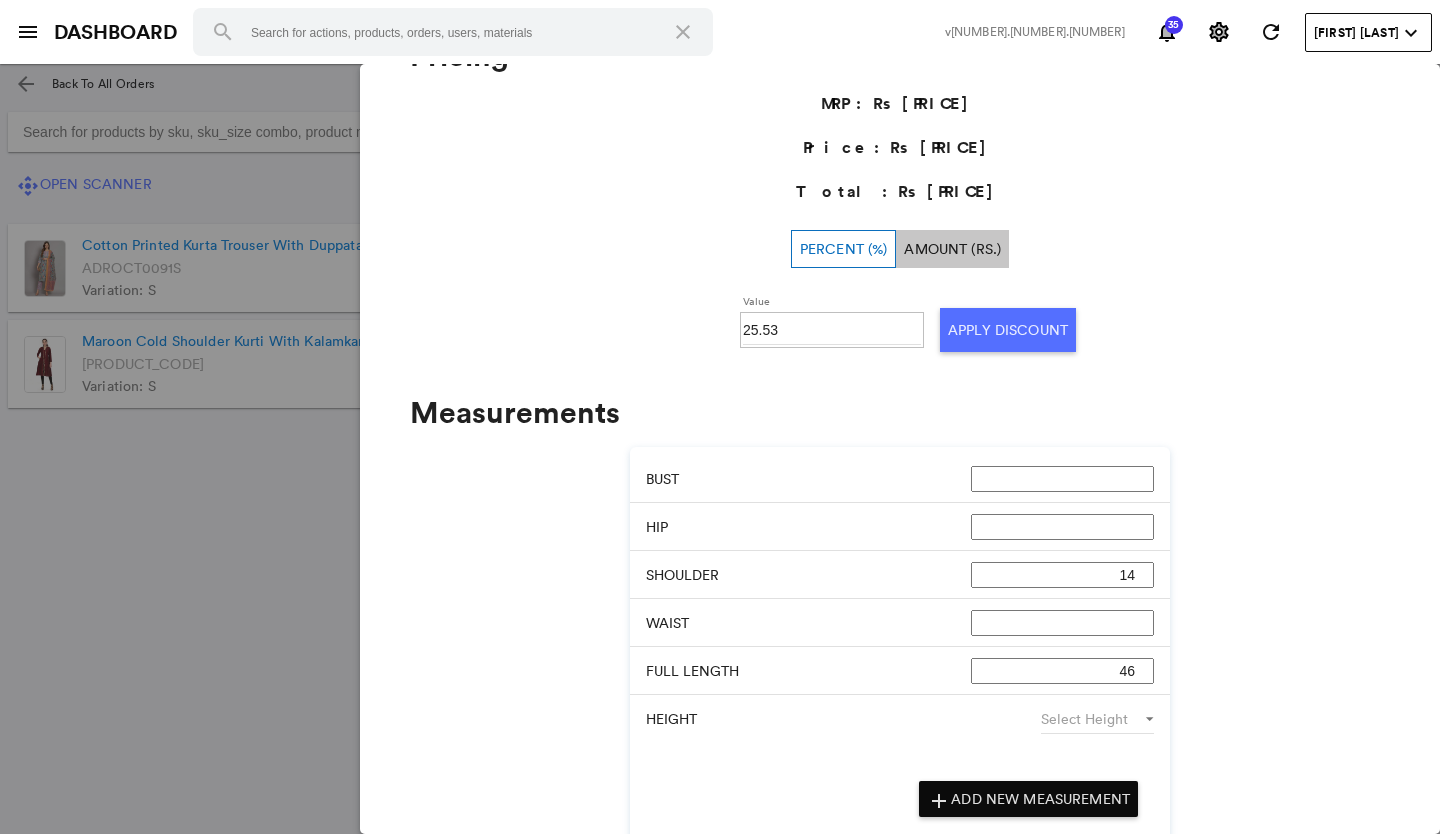 click on "25.53" at bounding box center [832, 330] 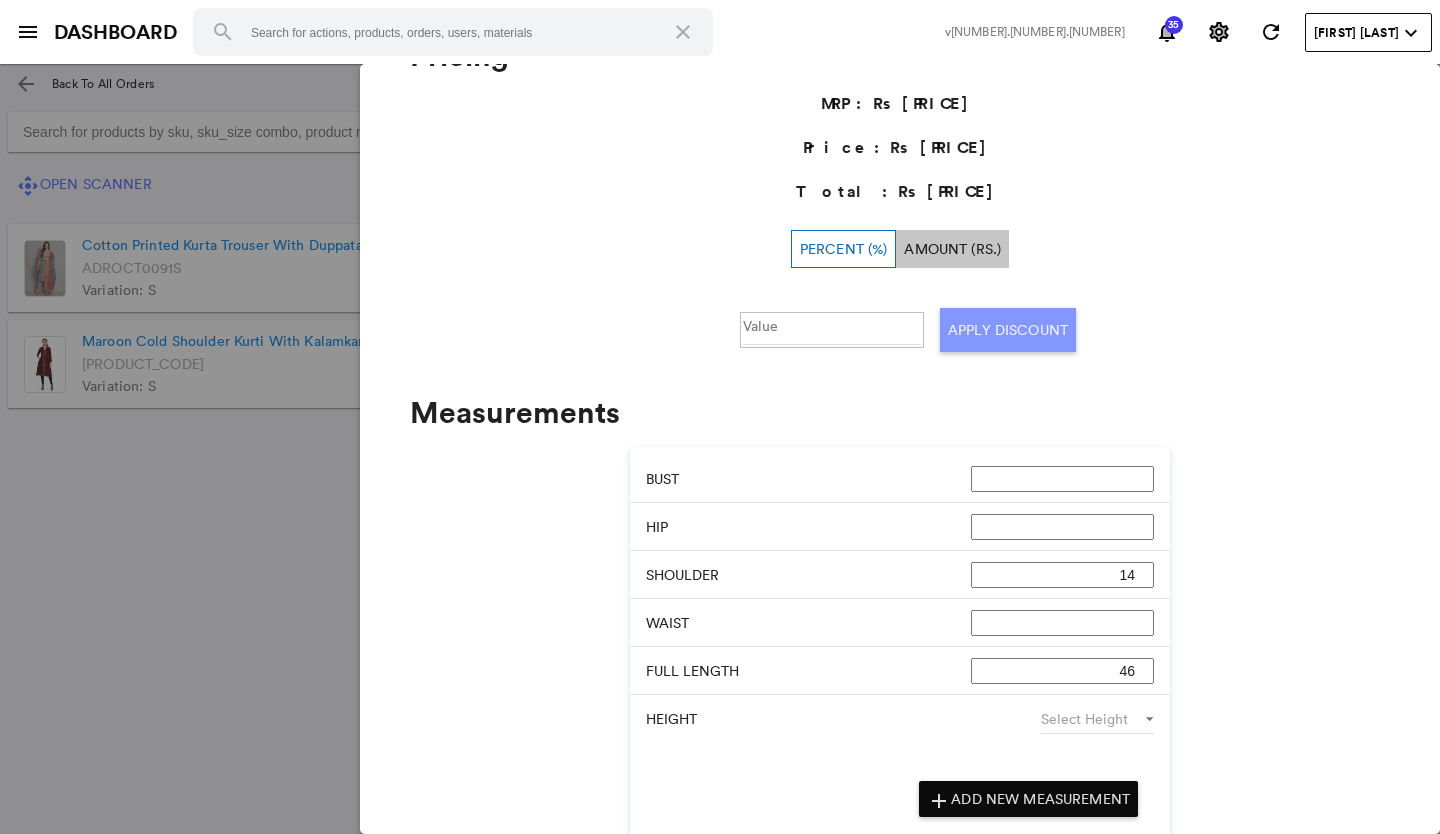click on "Apply Discount" at bounding box center (1008, 330) 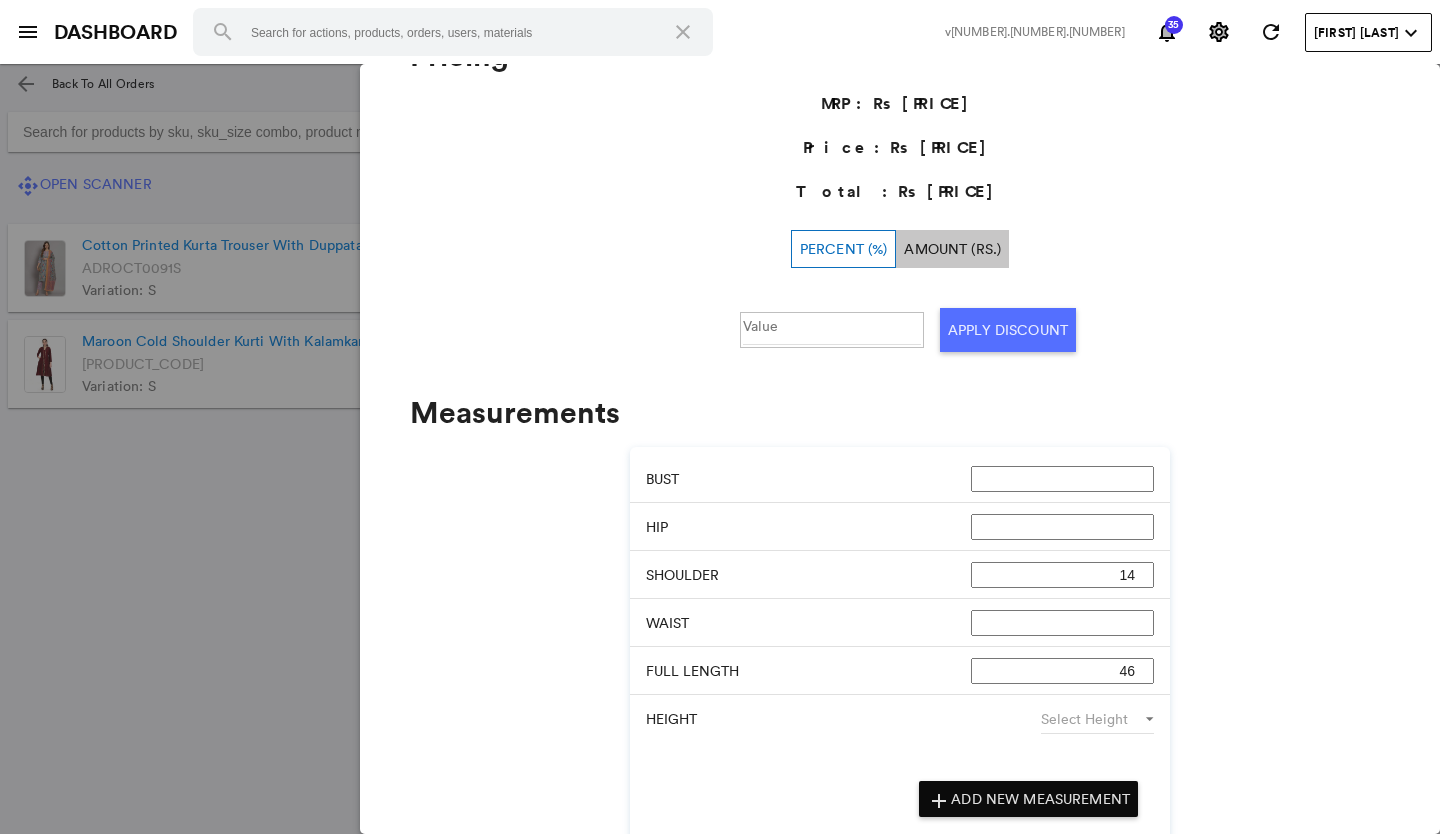 click at bounding box center [720, 449] 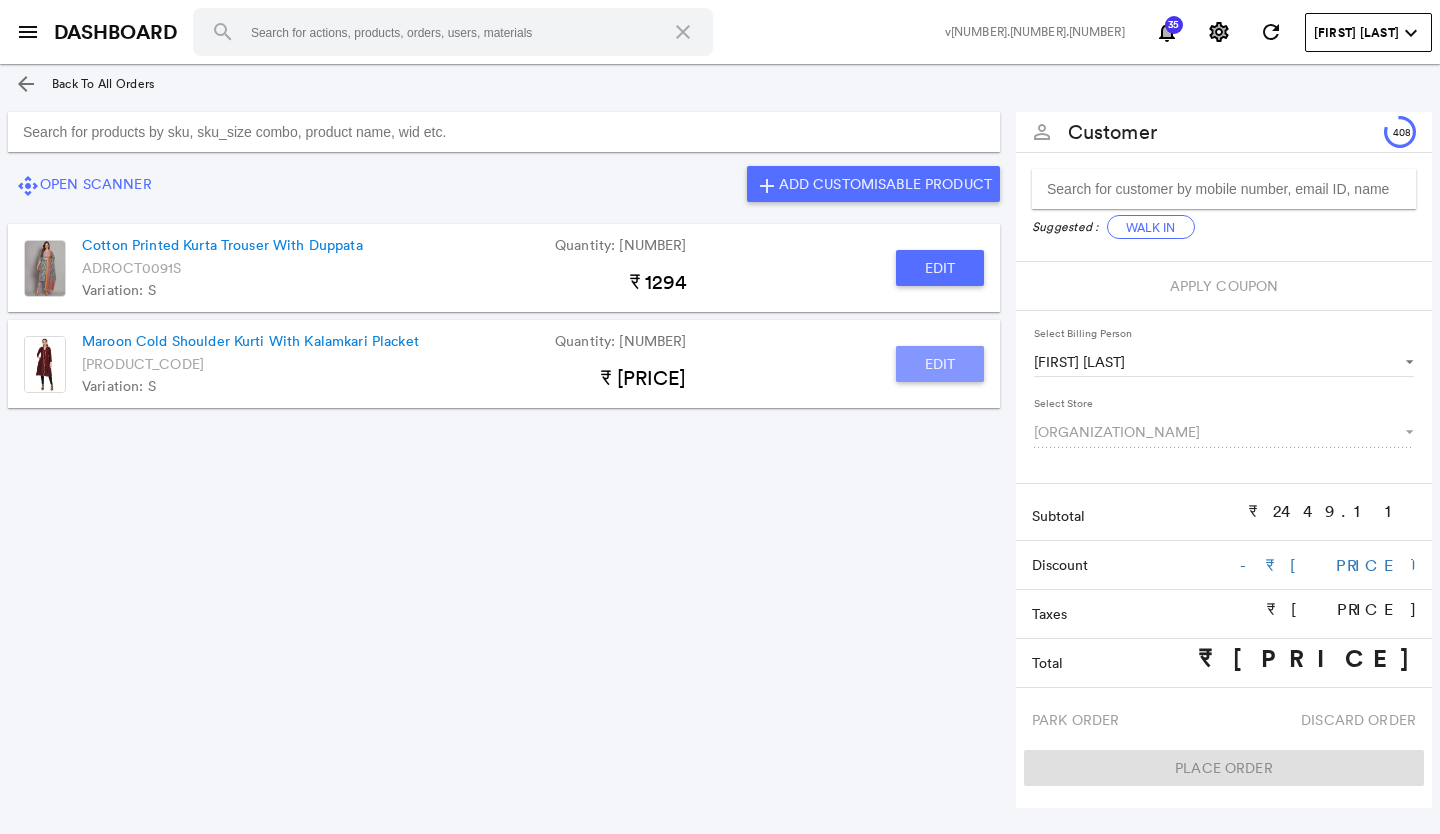 click on "Edit" at bounding box center (940, 268) 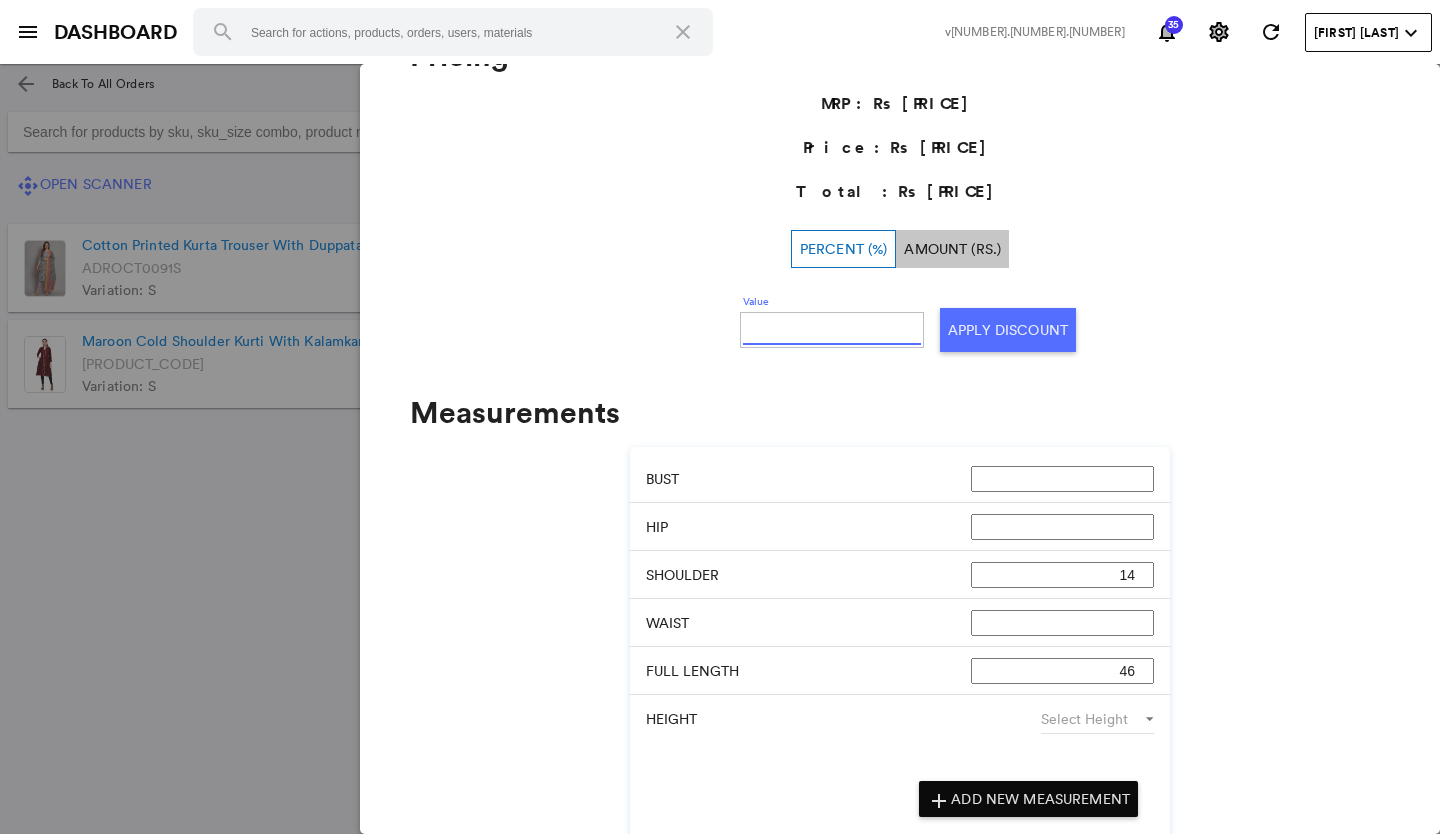 click on "Value" at bounding box center (832, 330) 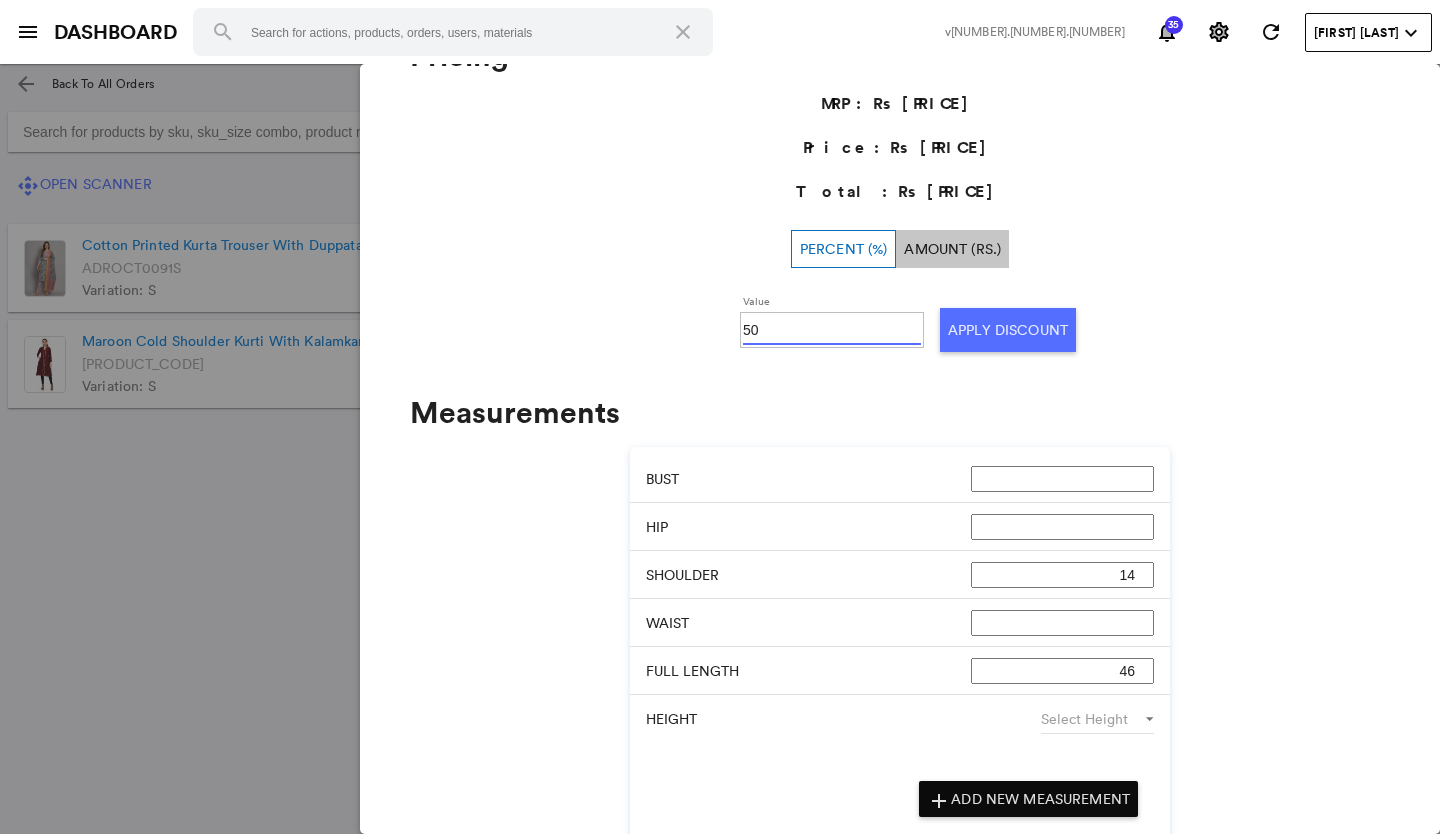 type on "50" 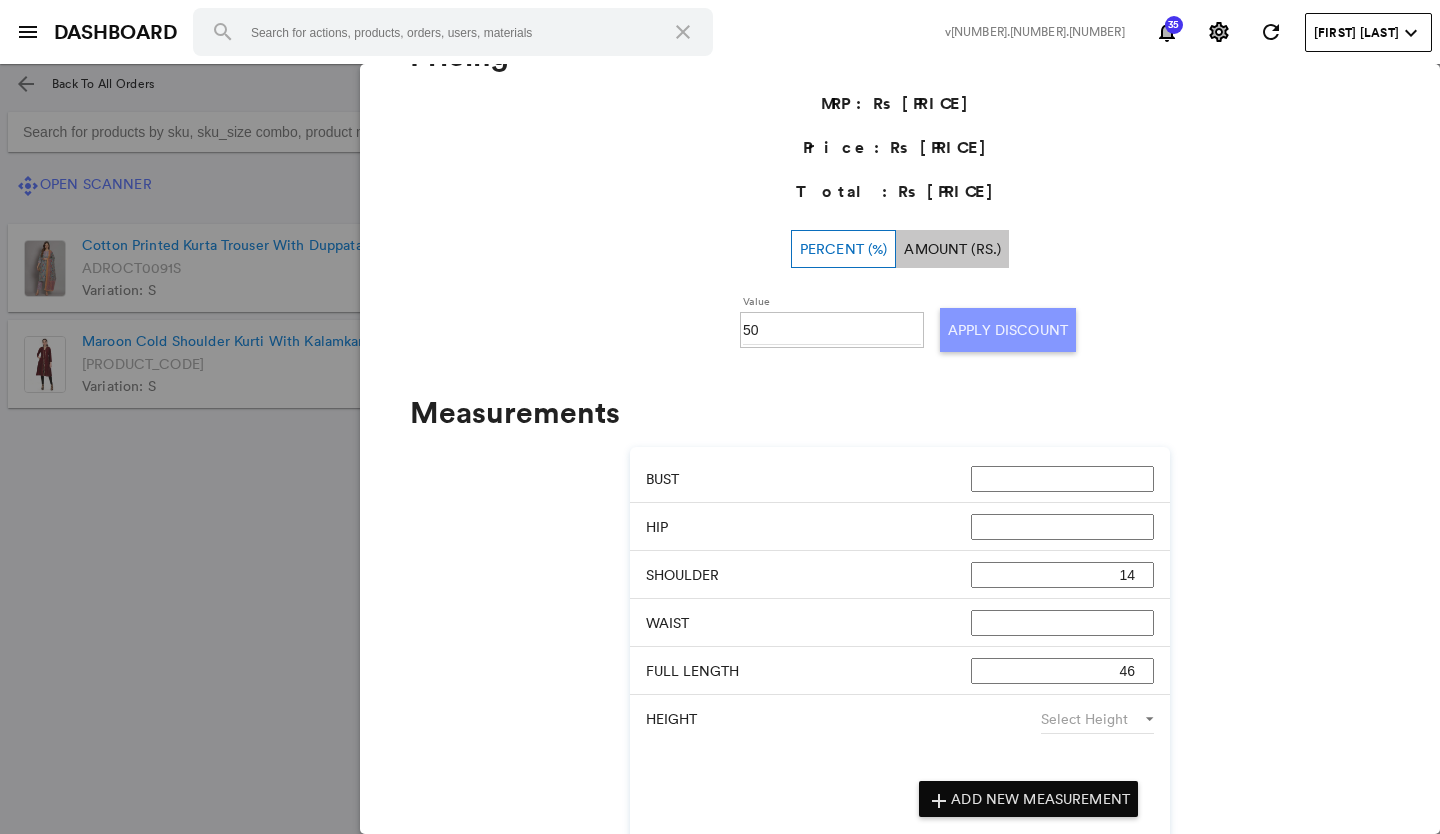 click on "Apply Discount" at bounding box center (1008, 330) 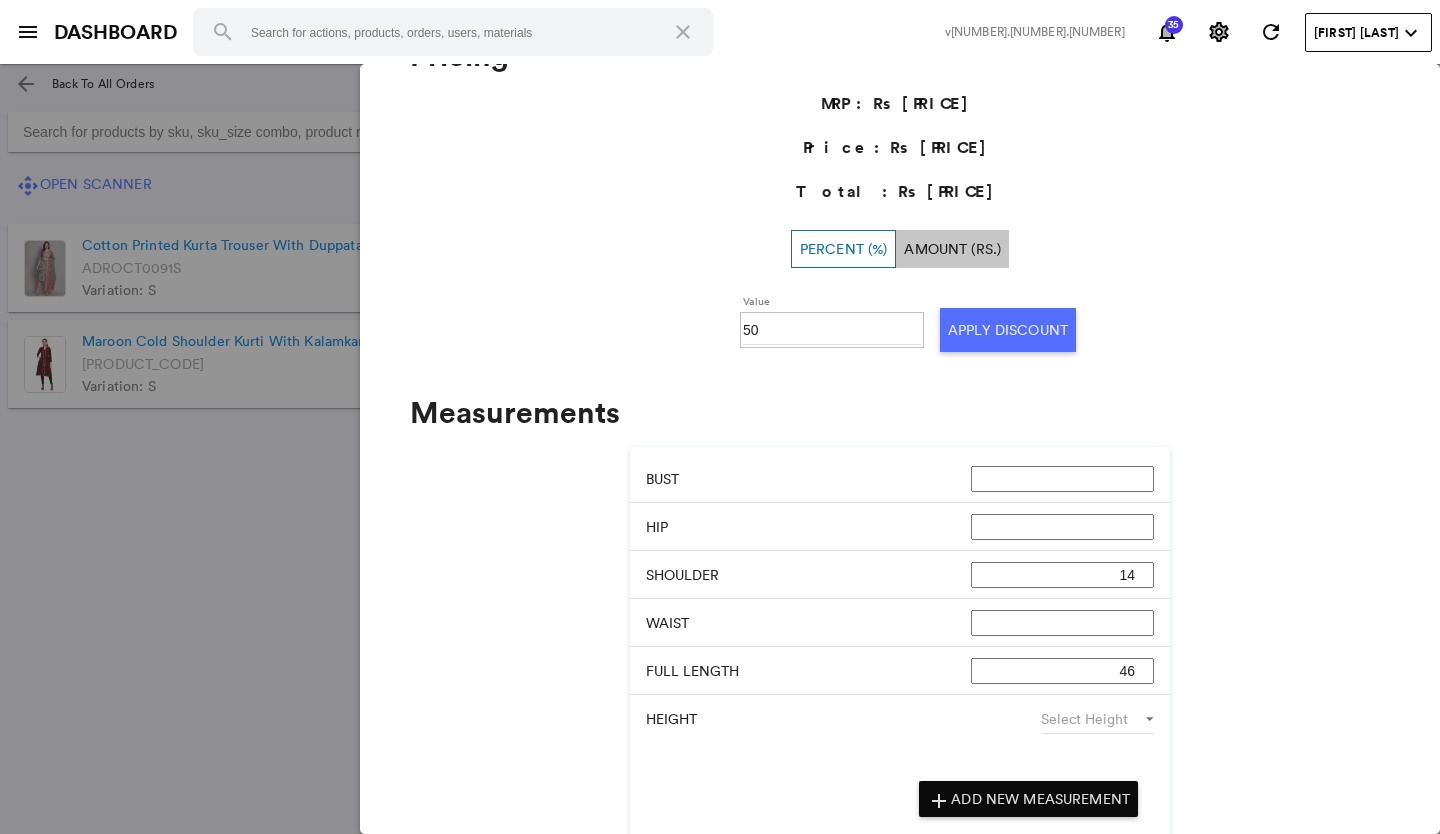 click at bounding box center [720, 449] 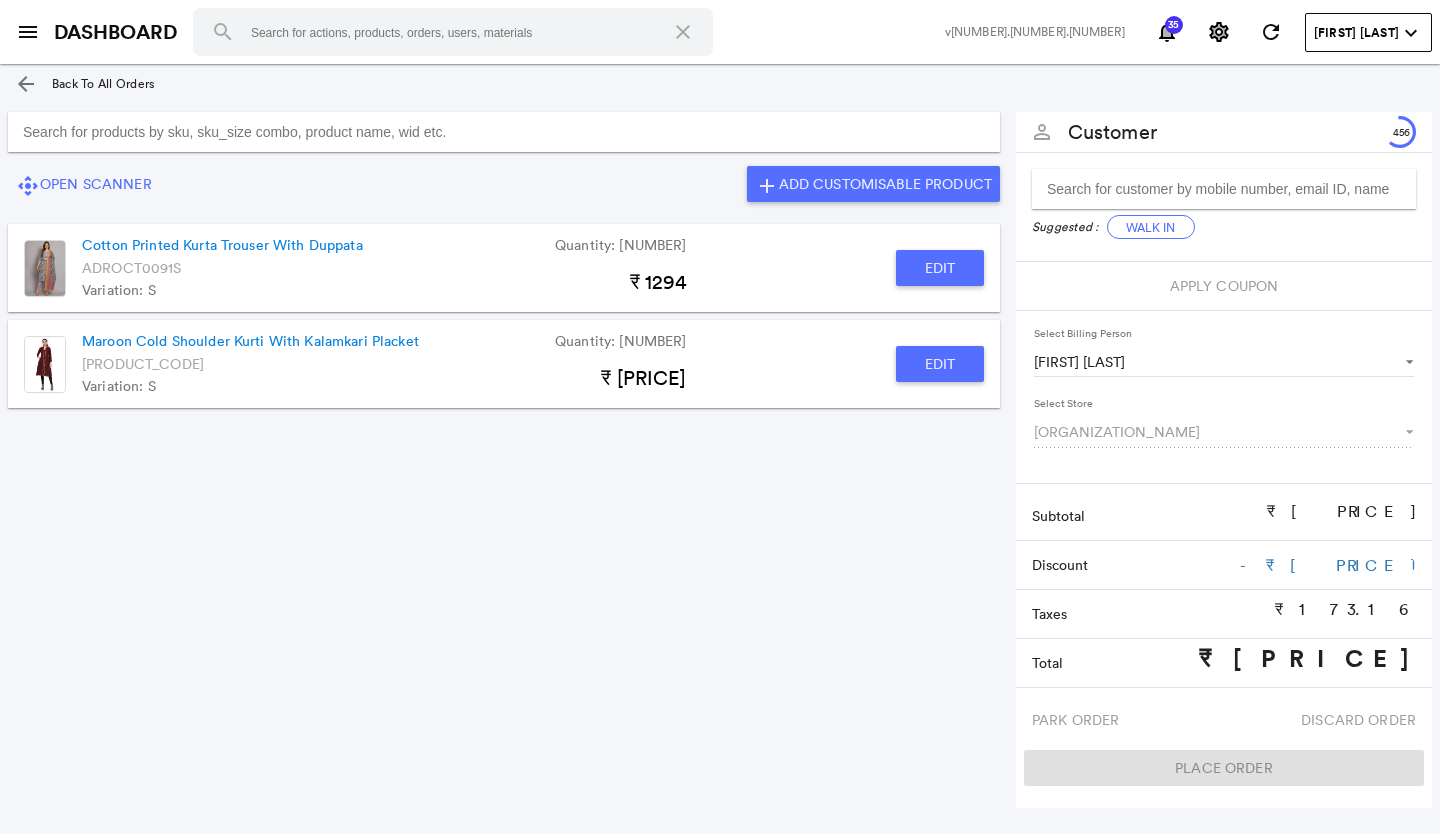 click on "Edit" at bounding box center (940, 268) 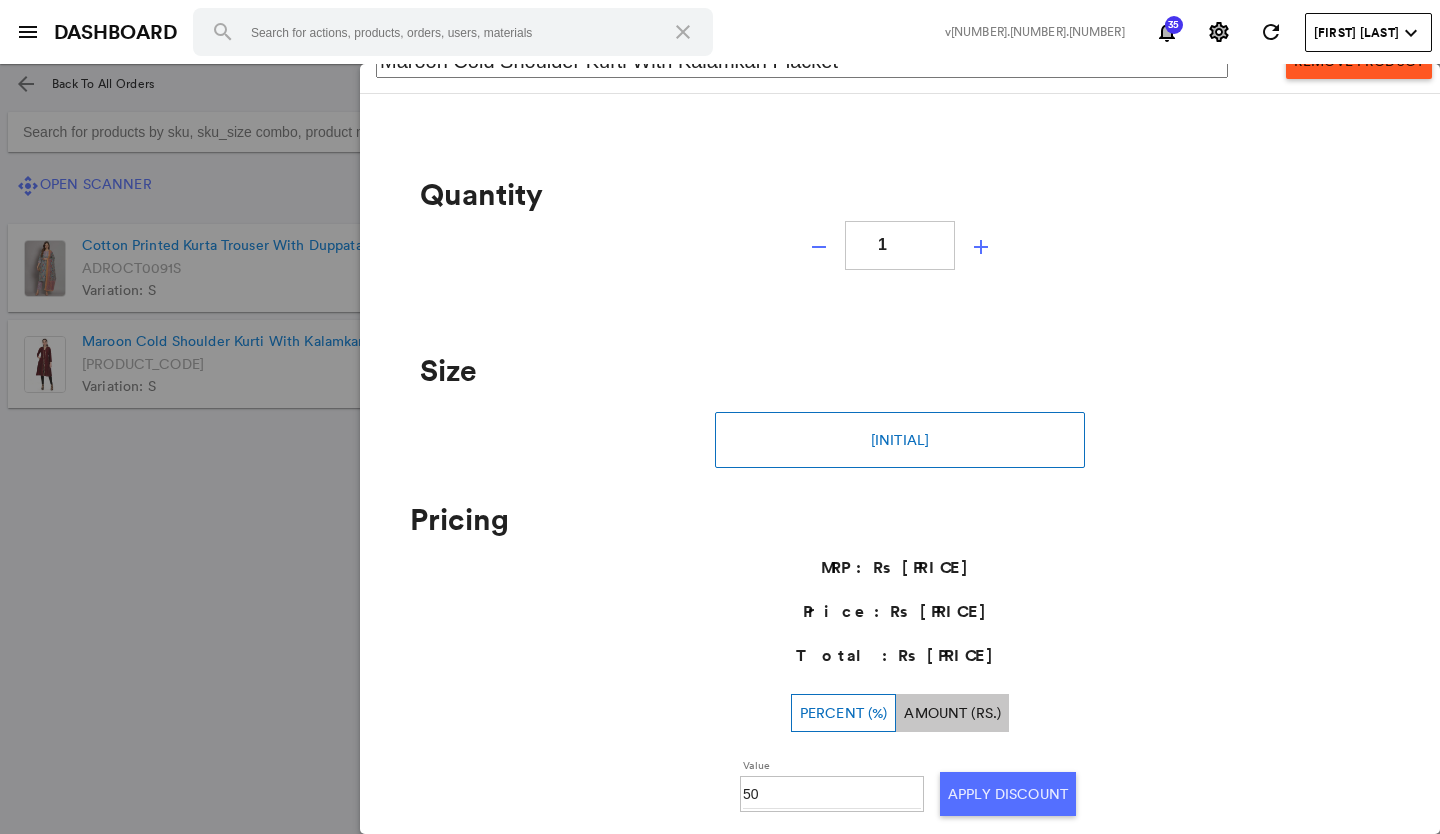 scroll, scrollTop: 0, scrollLeft: 0, axis: both 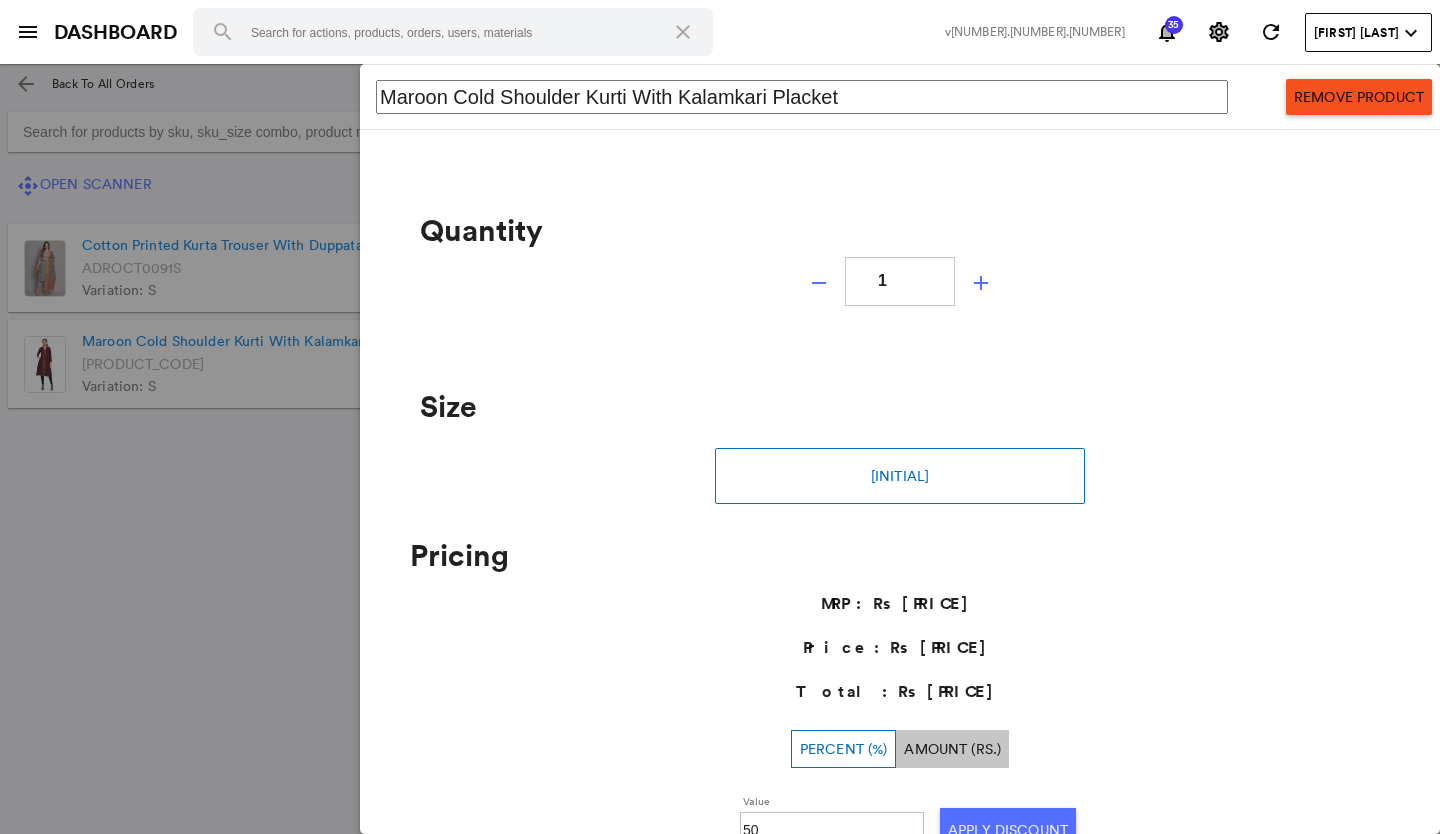 click on "Remove Product" at bounding box center [1359, 97] 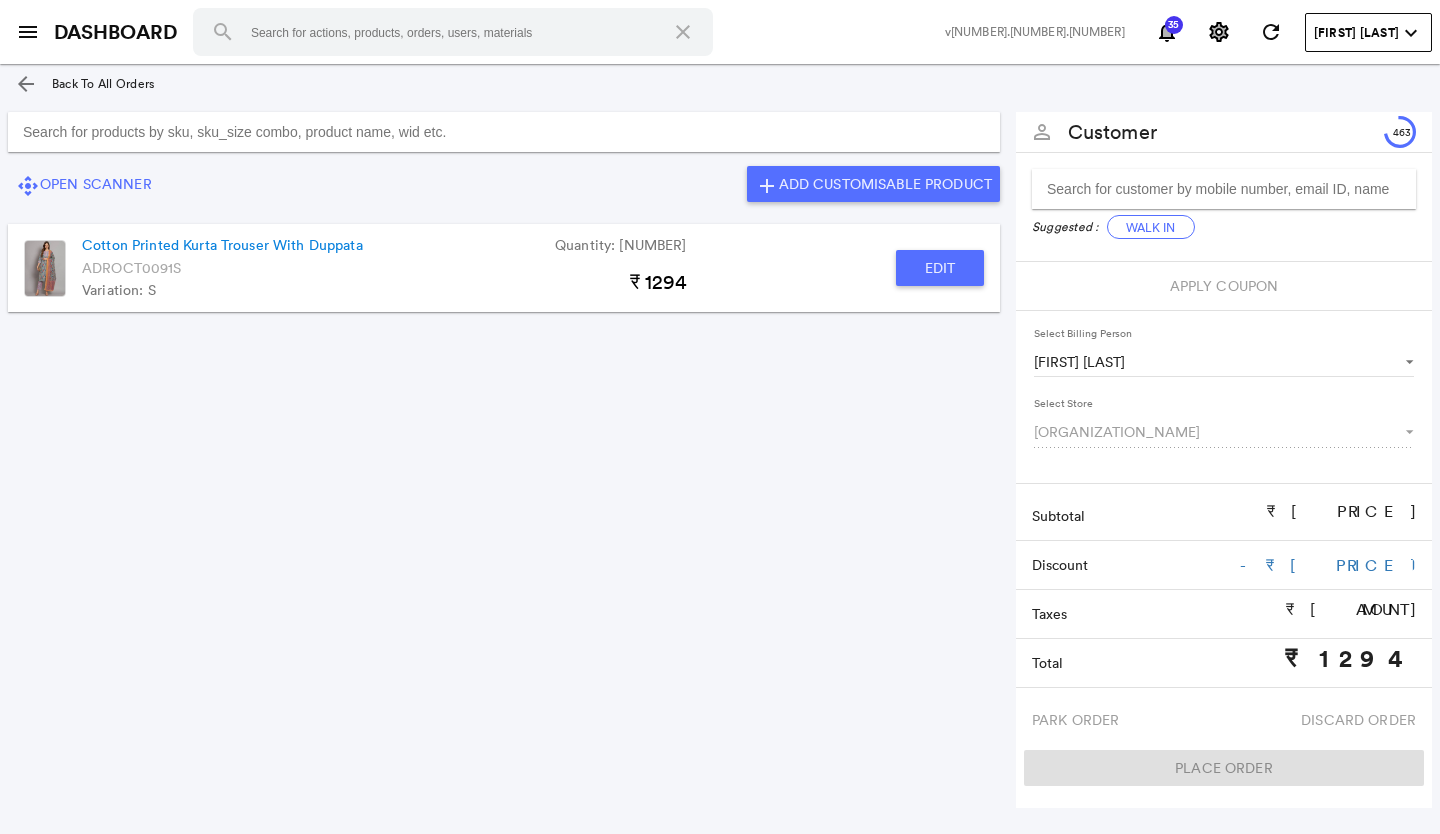 click at bounding box center [504, 132] 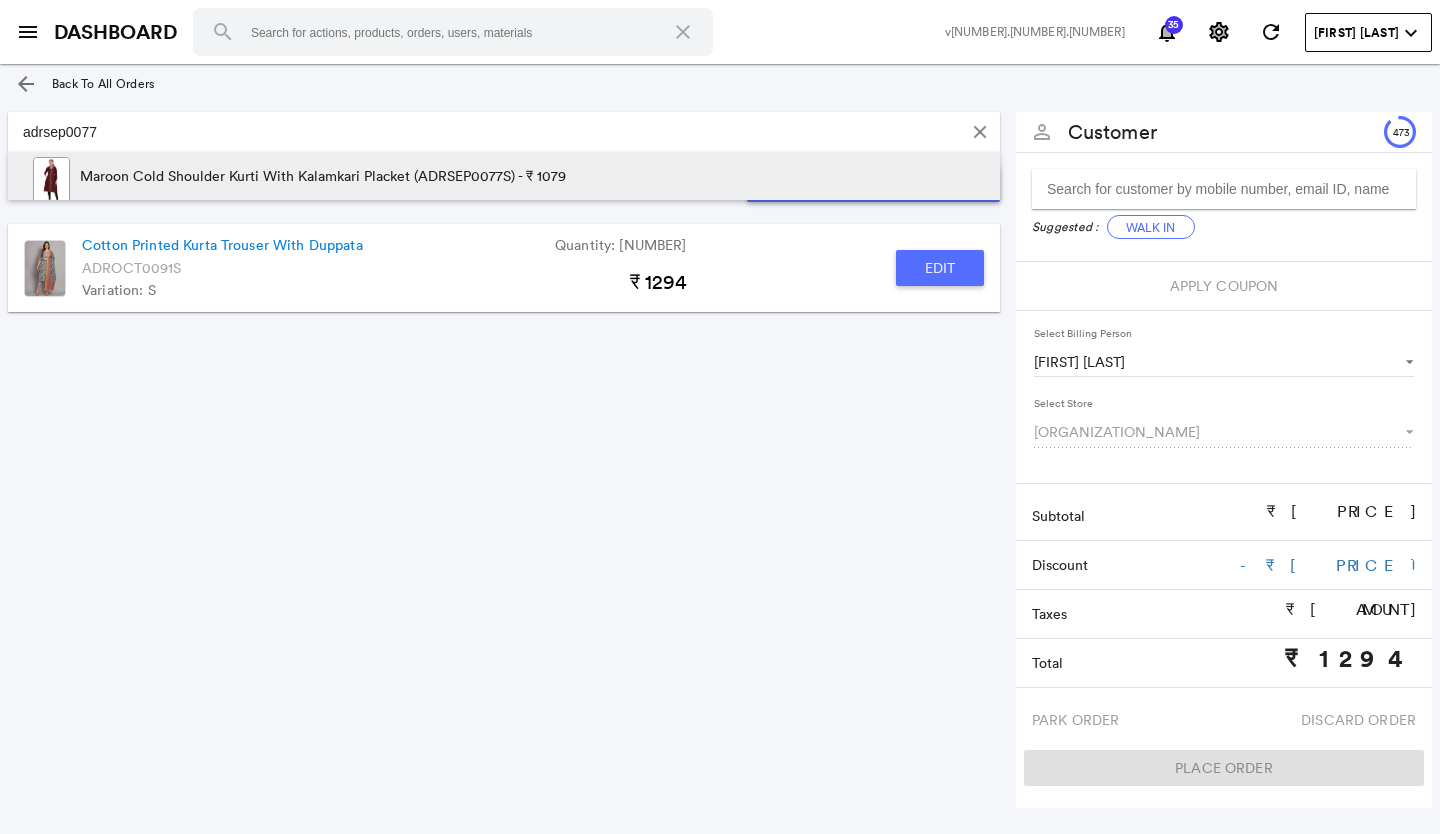type on "adrsep0077" 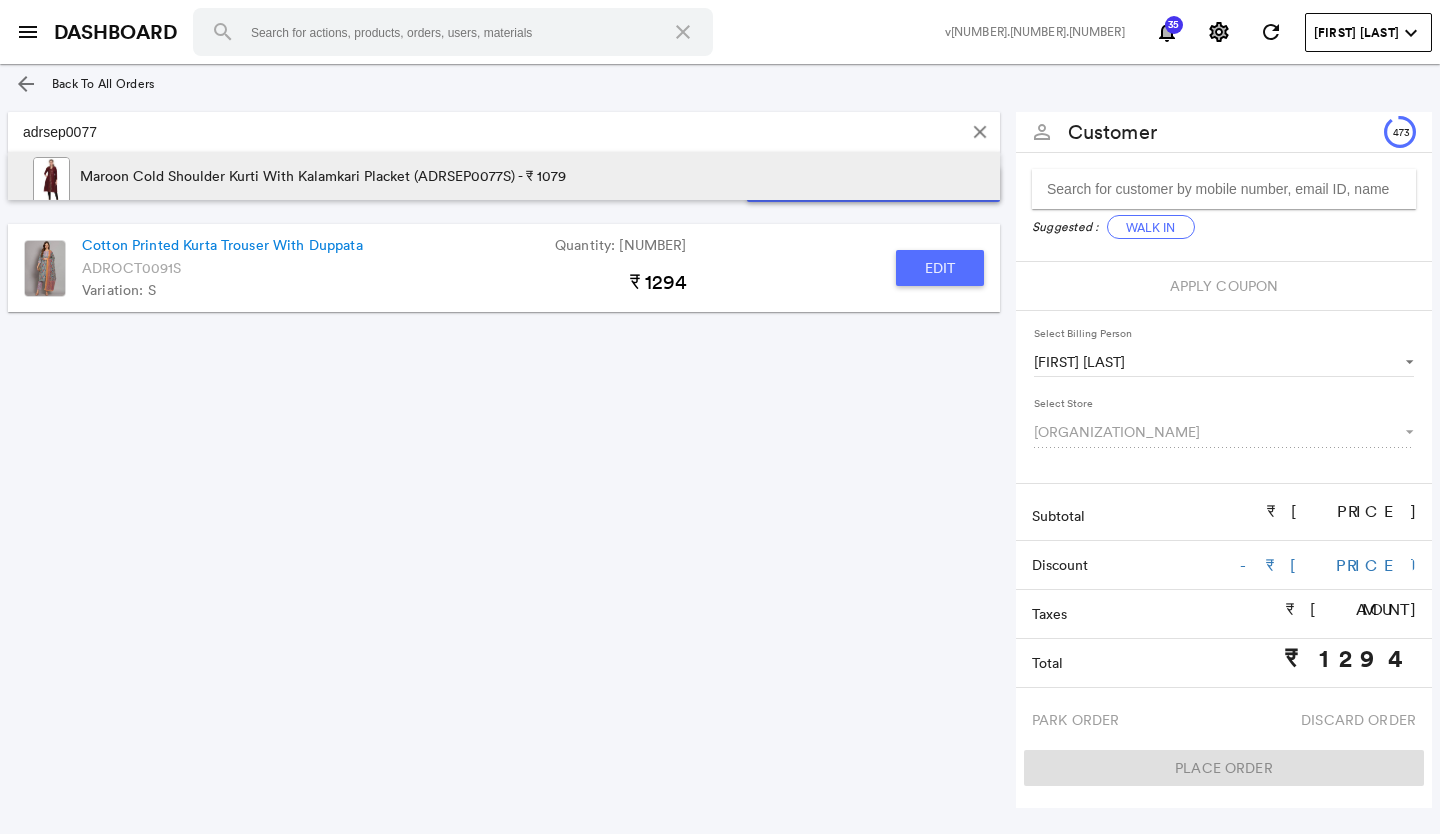 click on "Maroon Cold Shoulder Kurti With Kalamkari Placket (ADRSEP0077S) - ₹ 1079" at bounding box center (504, 182) 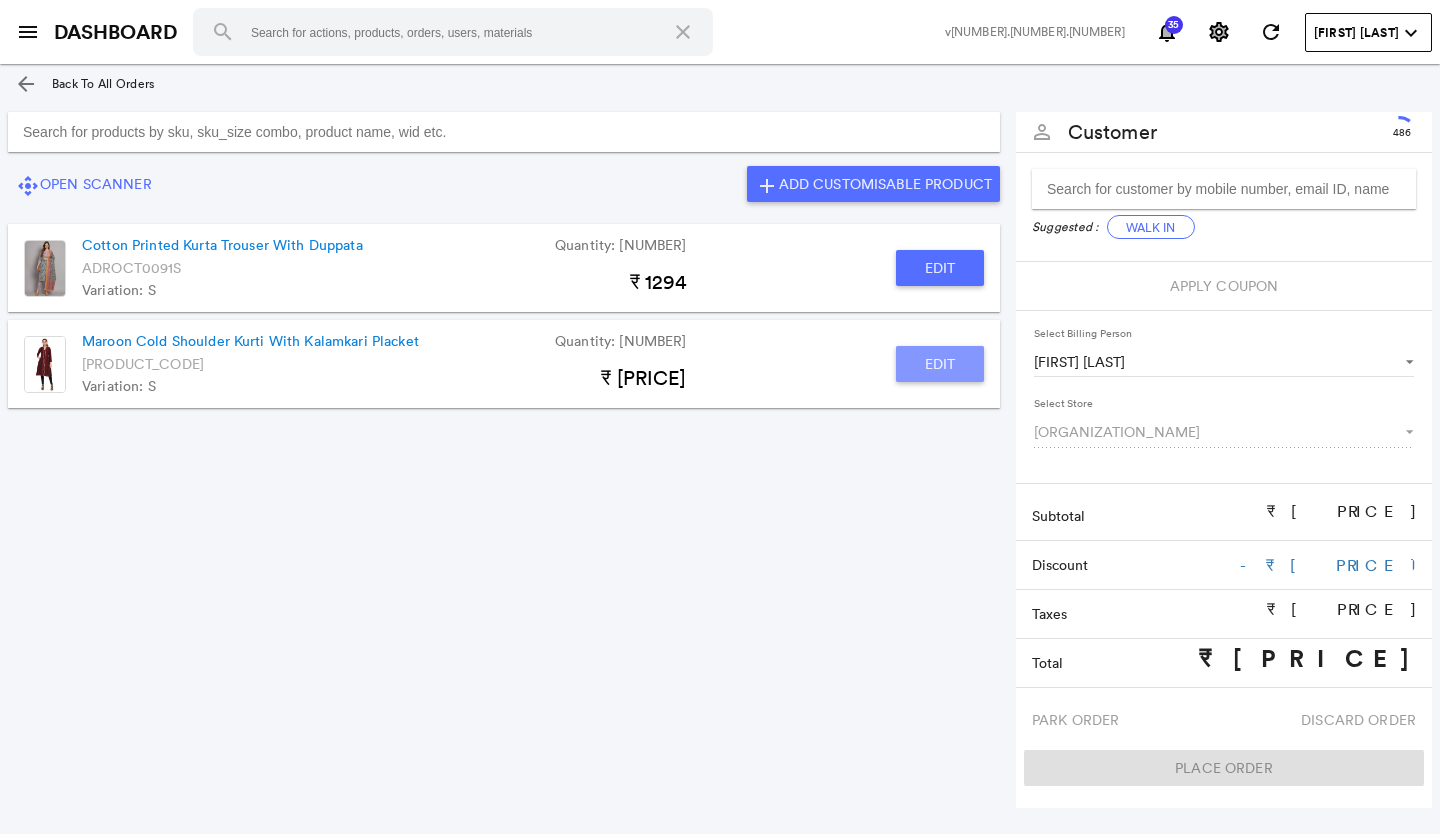 click on "Edit" at bounding box center (940, 268) 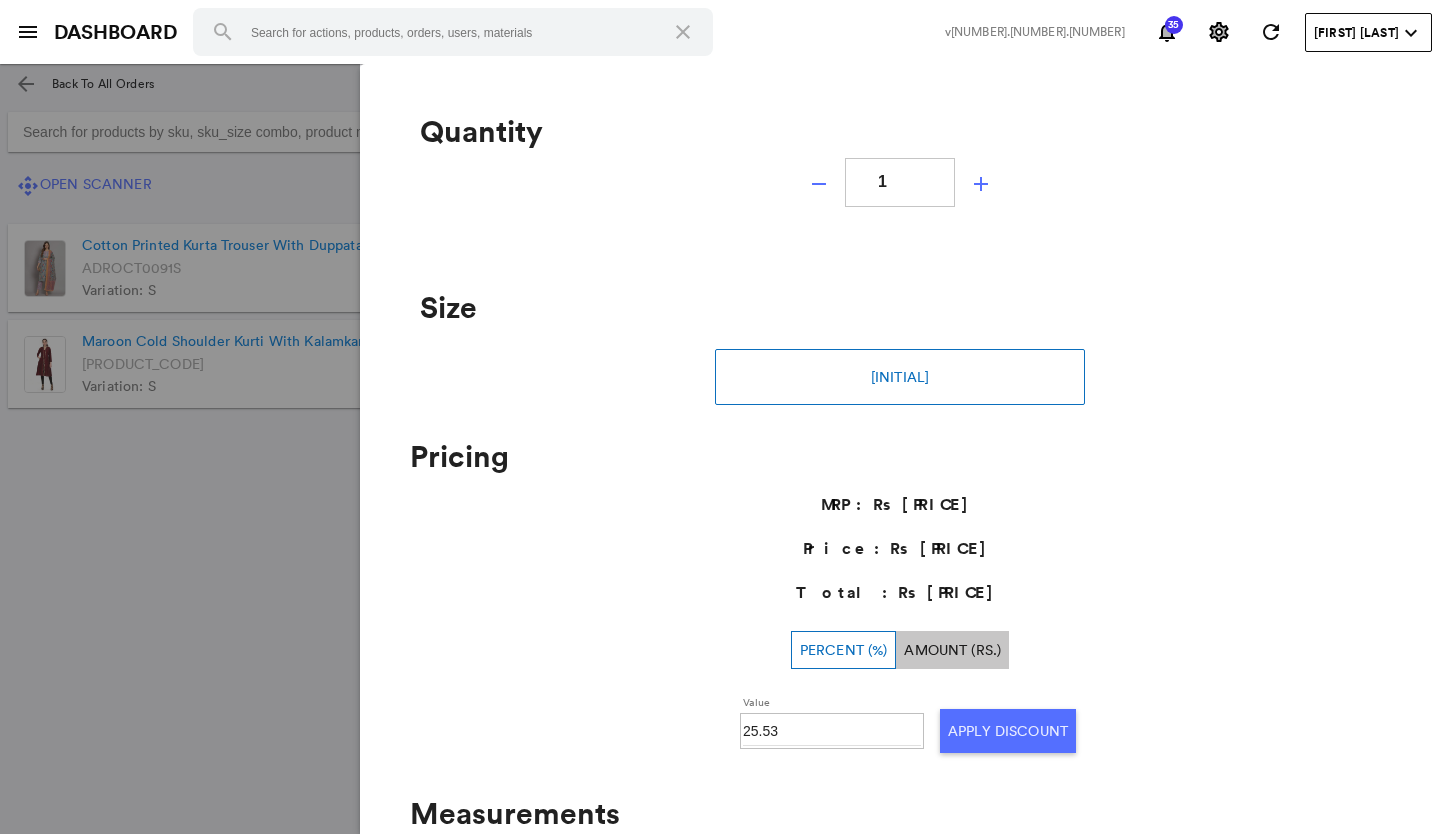 scroll, scrollTop: 200, scrollLeft: 0, axis: vertical 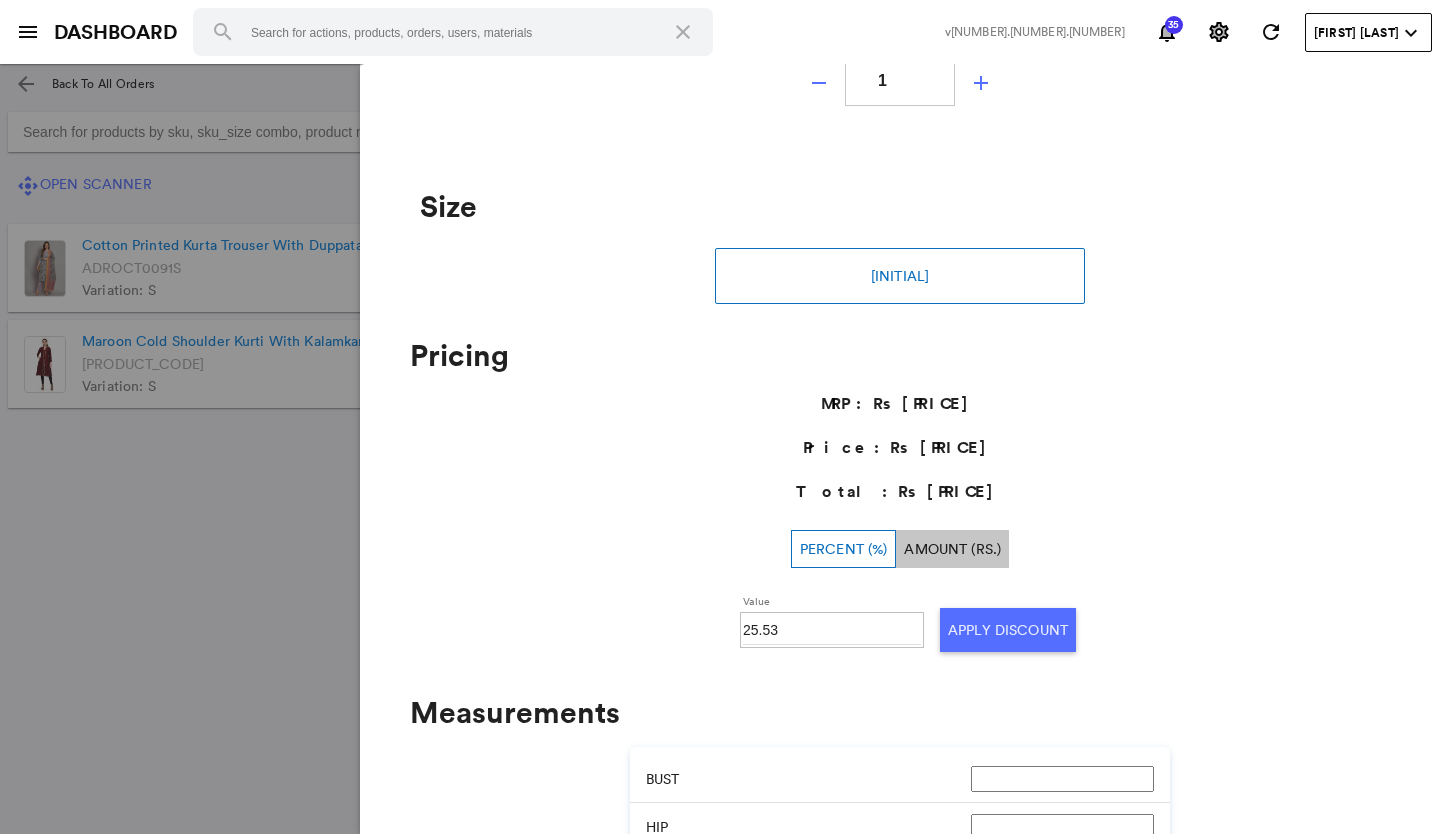 click at bounding box center [720, 449] 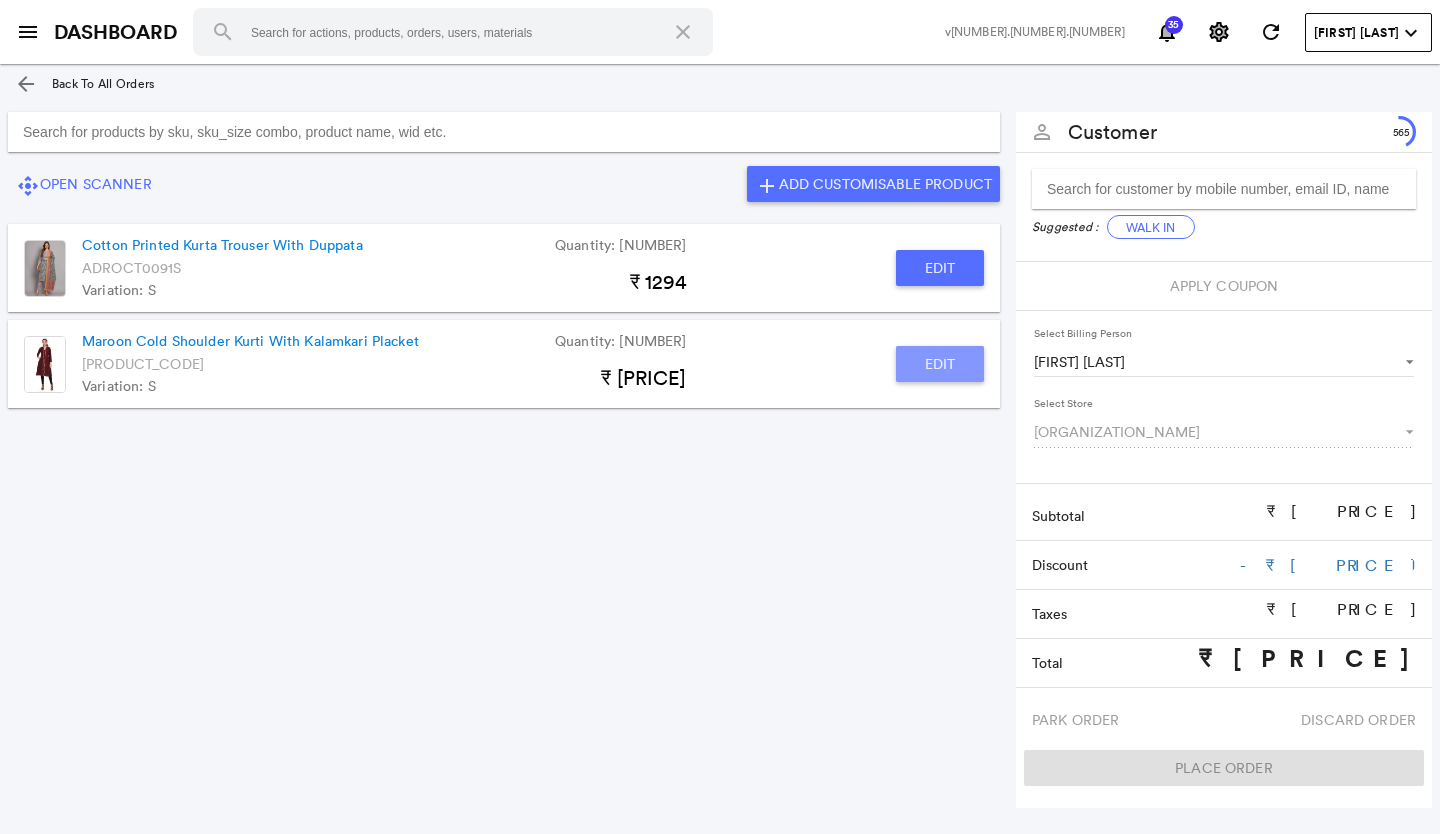 click on "Edit" at bounding box center [940, 268] 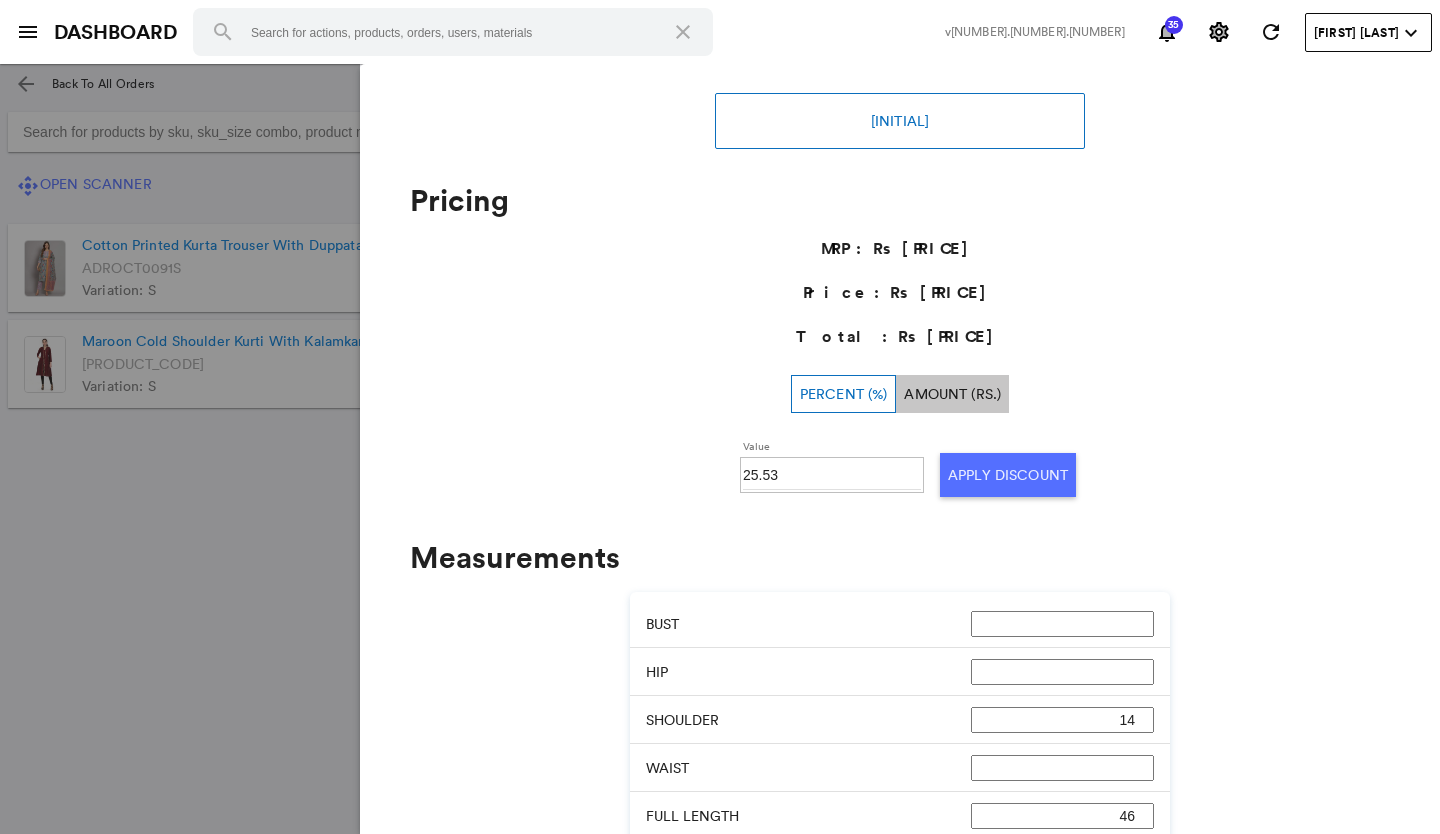 scroll, scrollTop: 400, scrollLeft: 0, axis: vertical 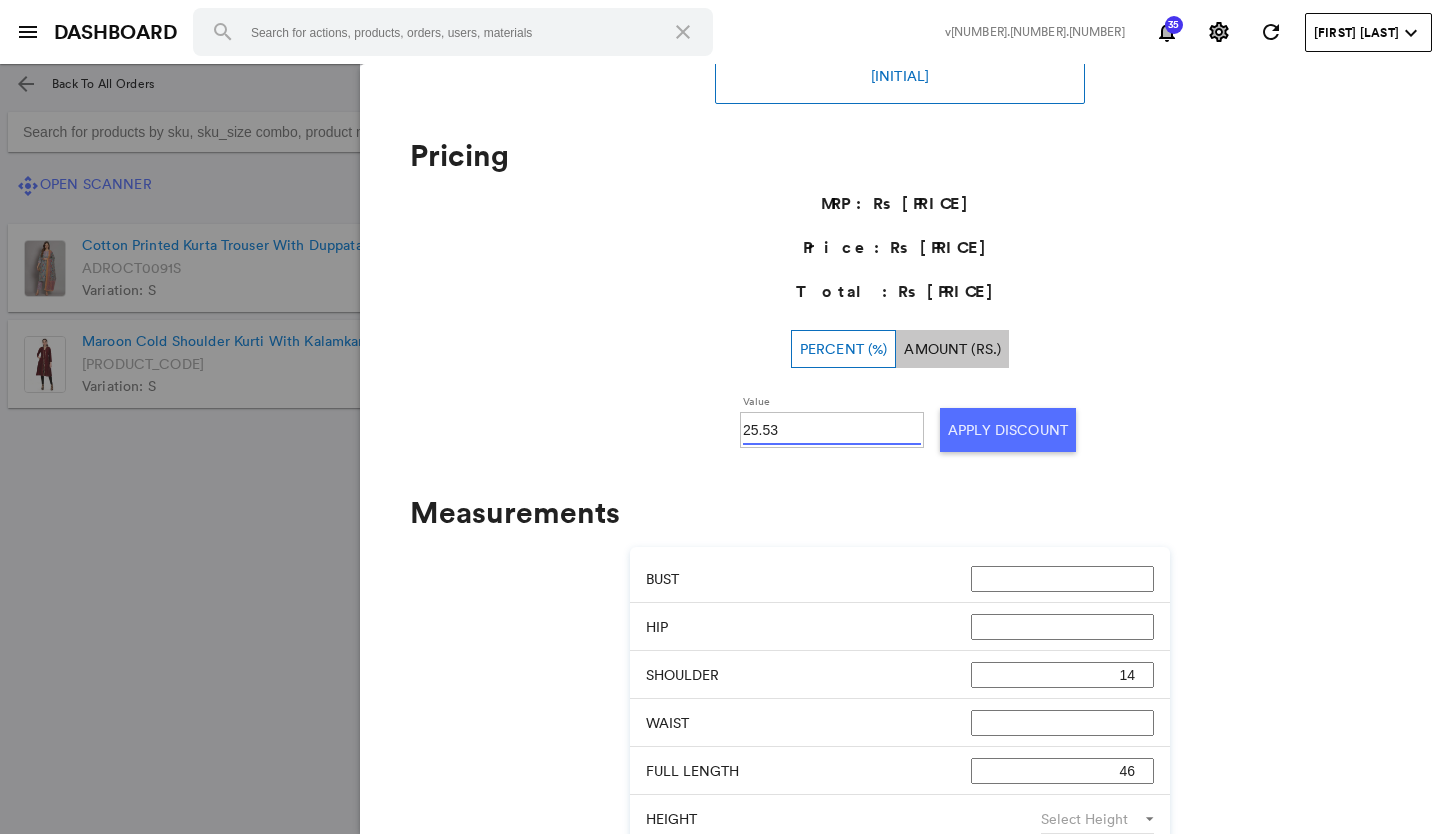 click on "25.53" at bounding box center [832, 430] 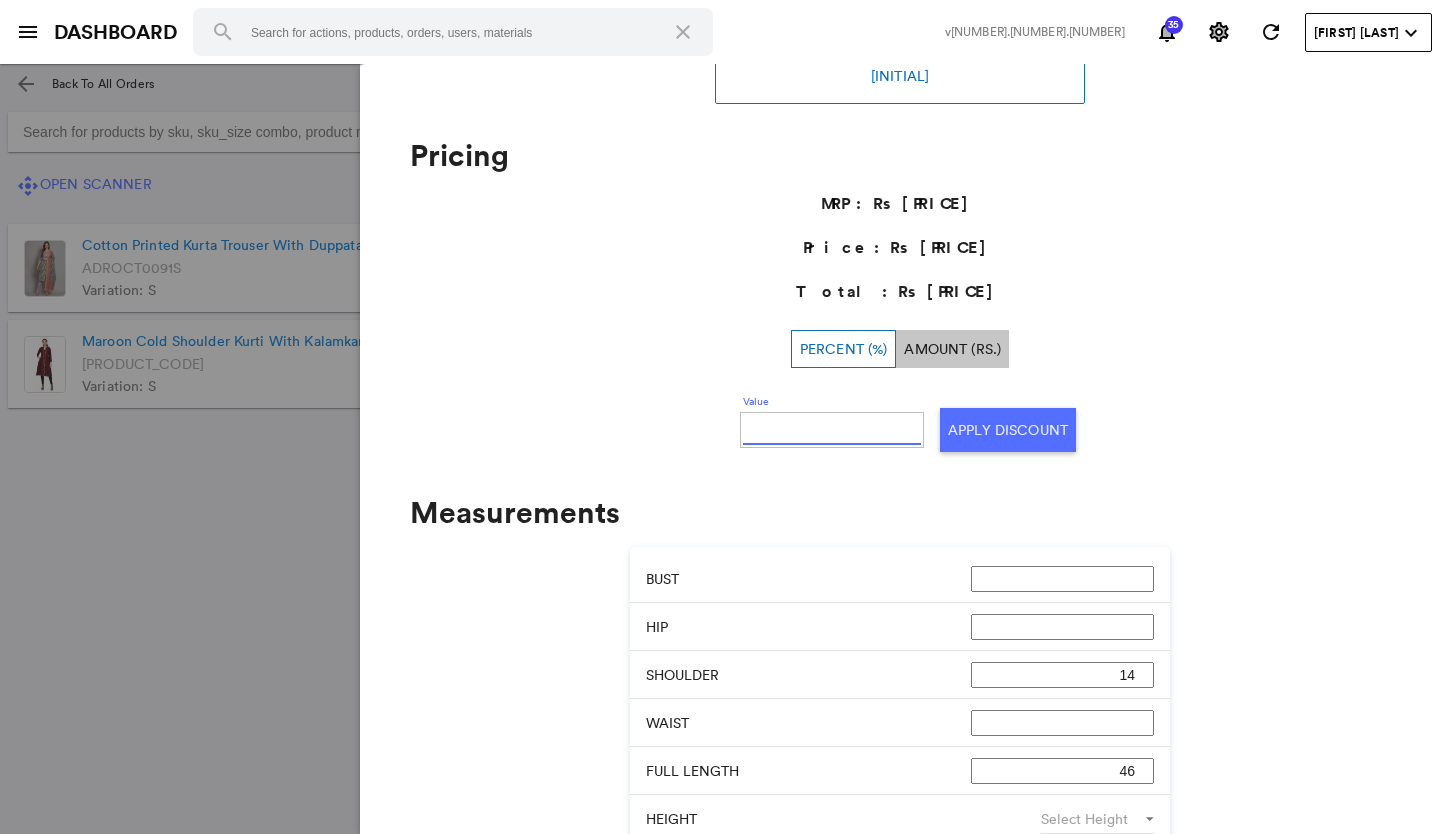 click on "Apply Discount" at bounding box center [1008, 430] 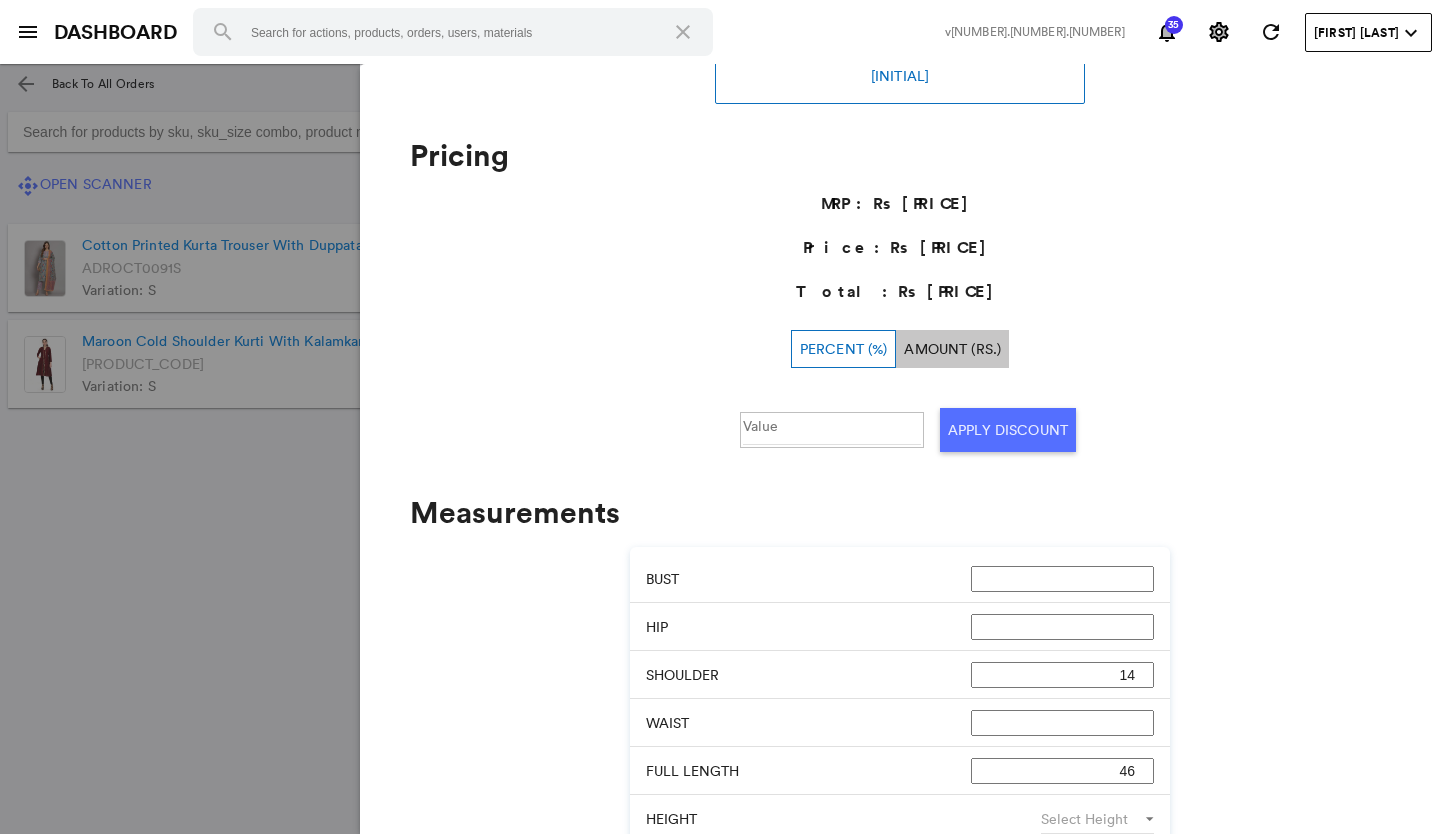 click at bounding box center [720, 449] 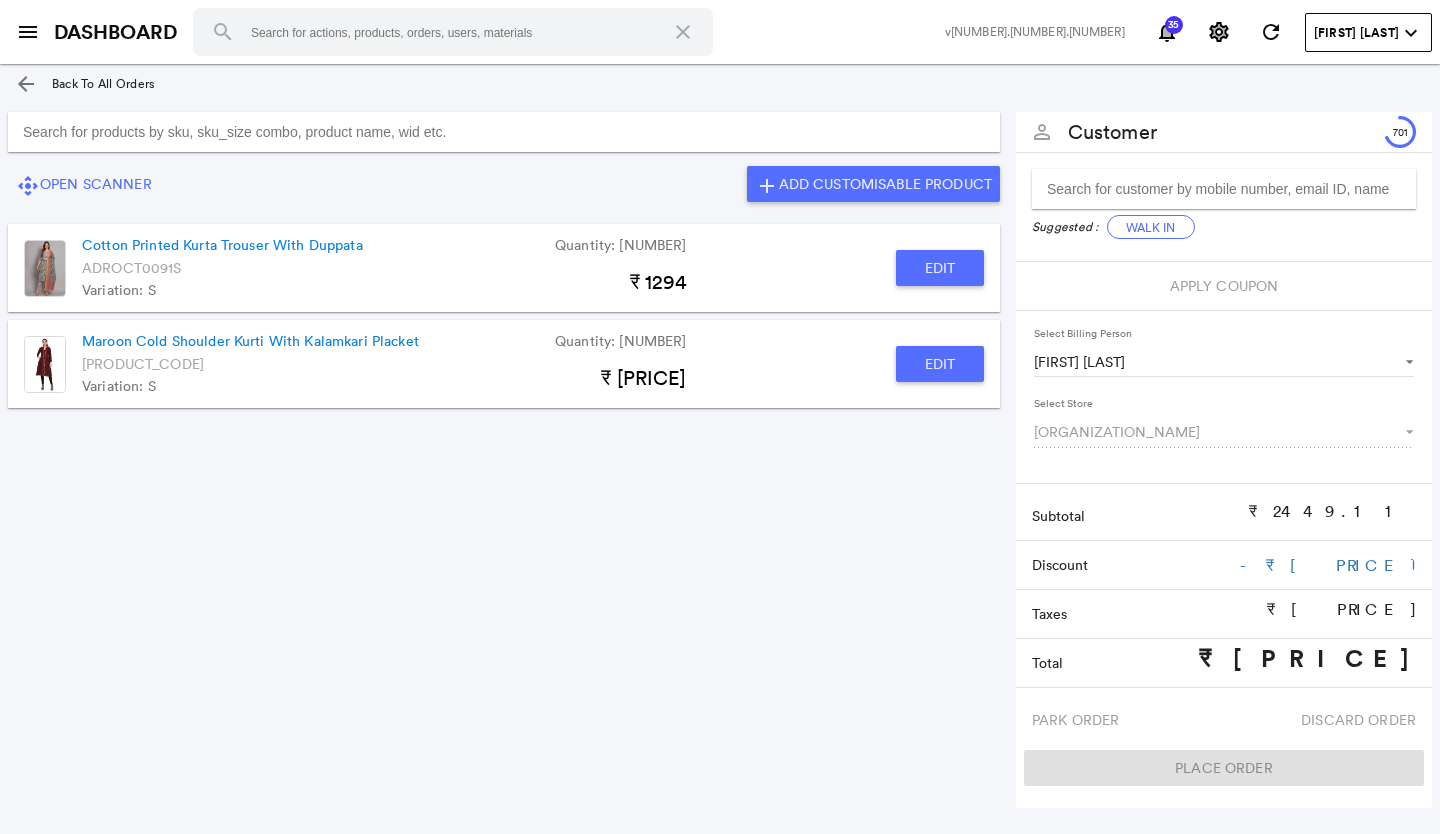 click on "Edit" at bounding box center (940, 268) 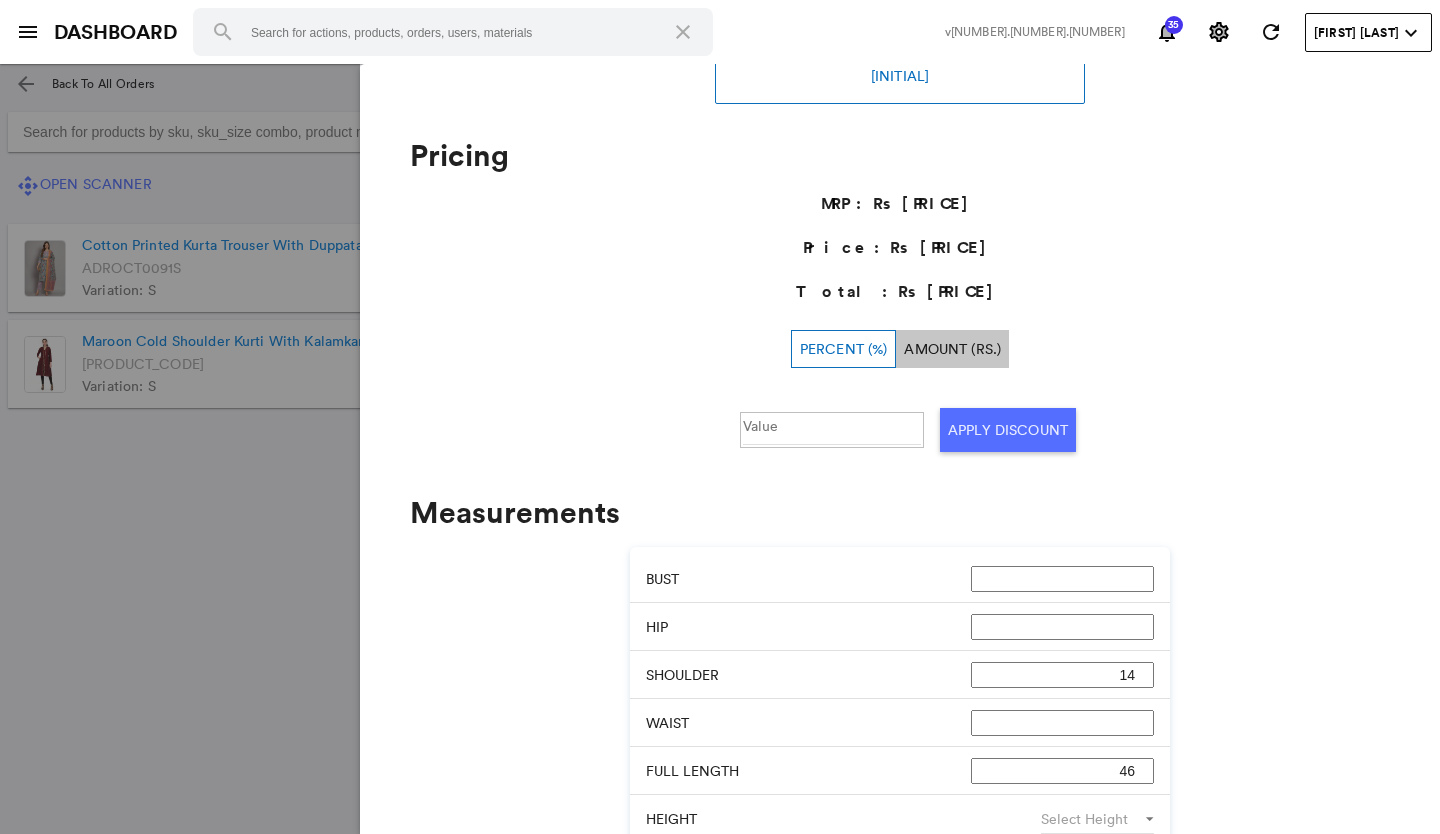 click on "Value" at bounding box center (832, 430) 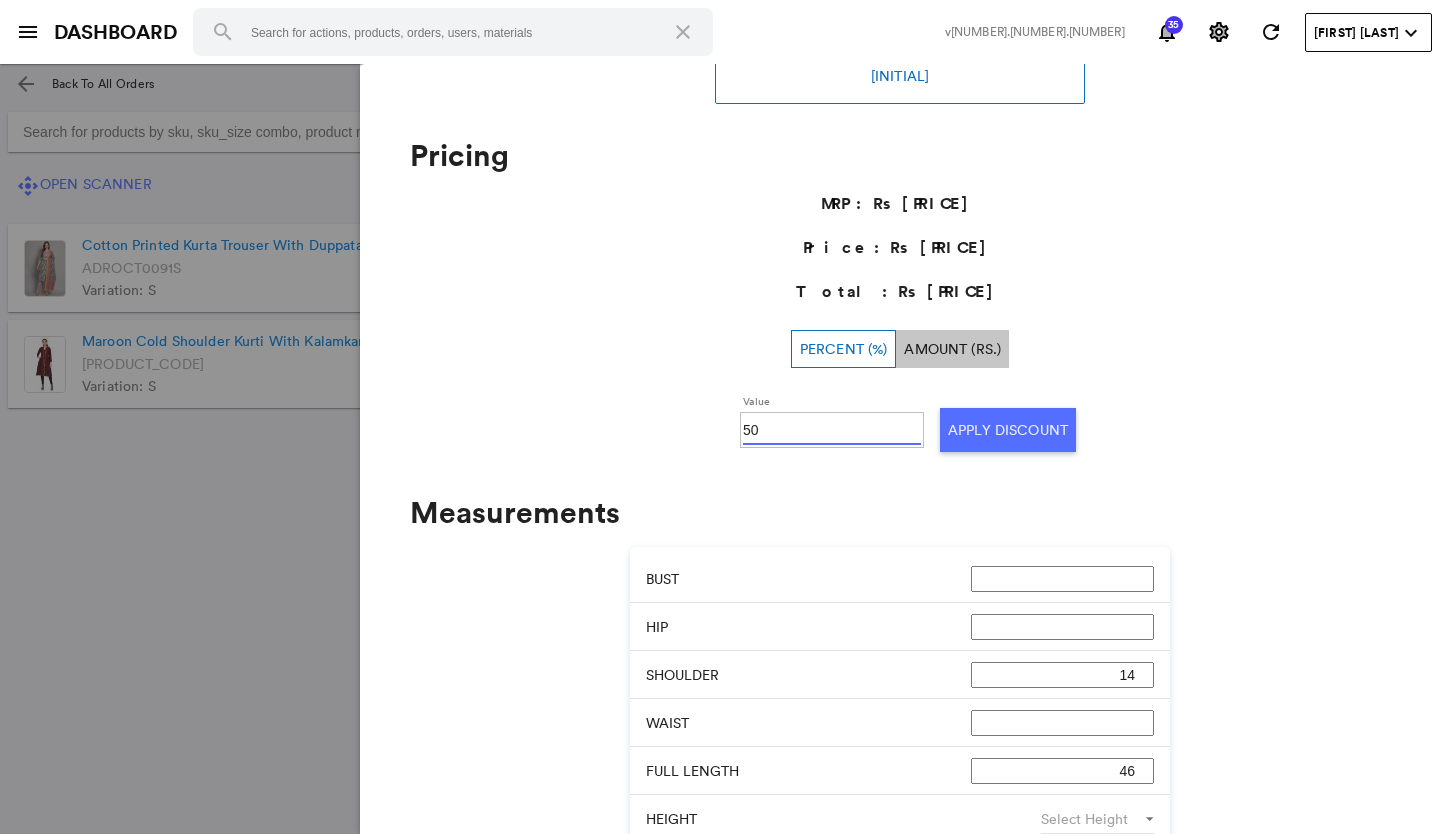 type on "50" 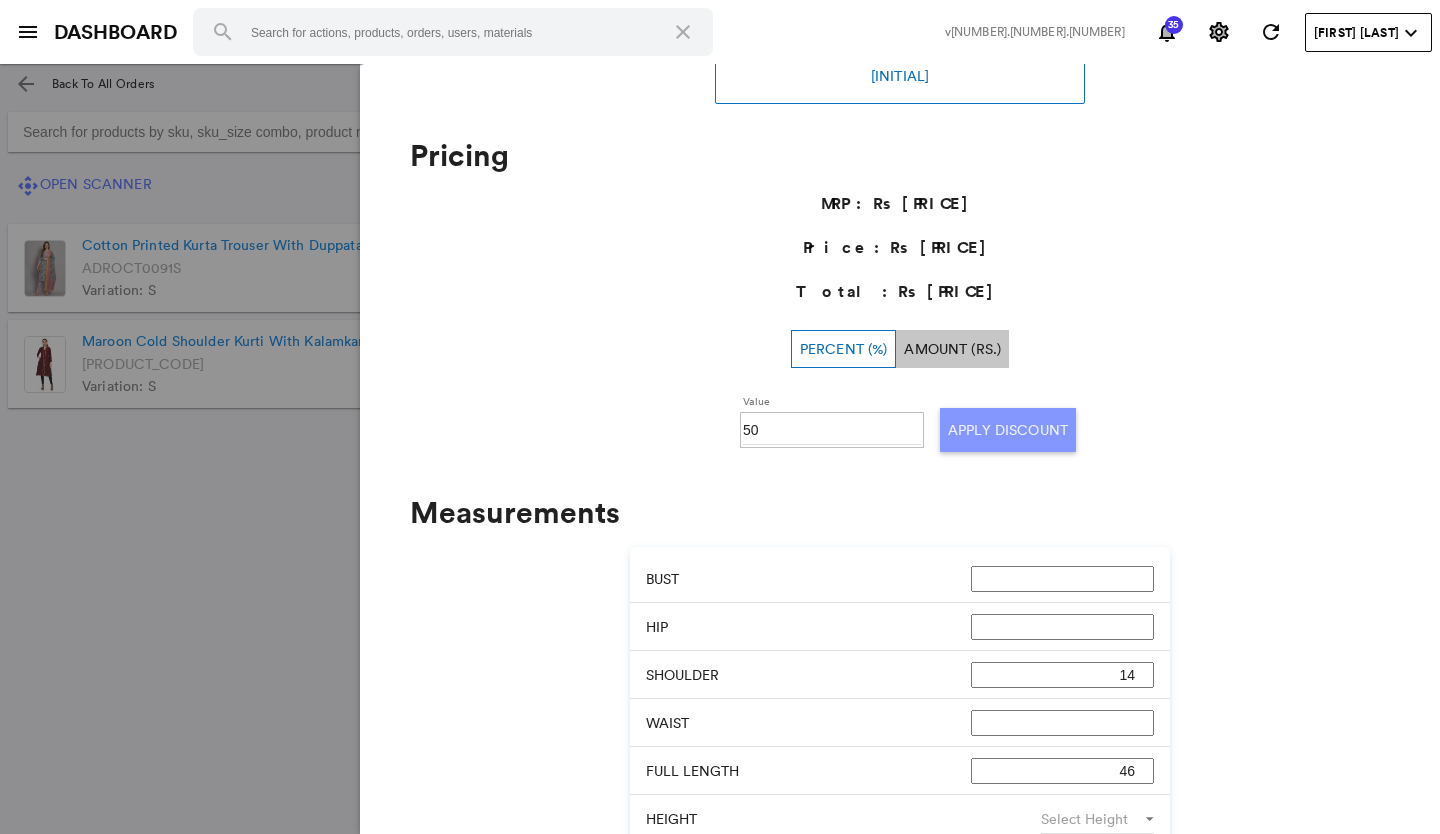 click on "Apply Discount" at bounding box center [1008, 430] 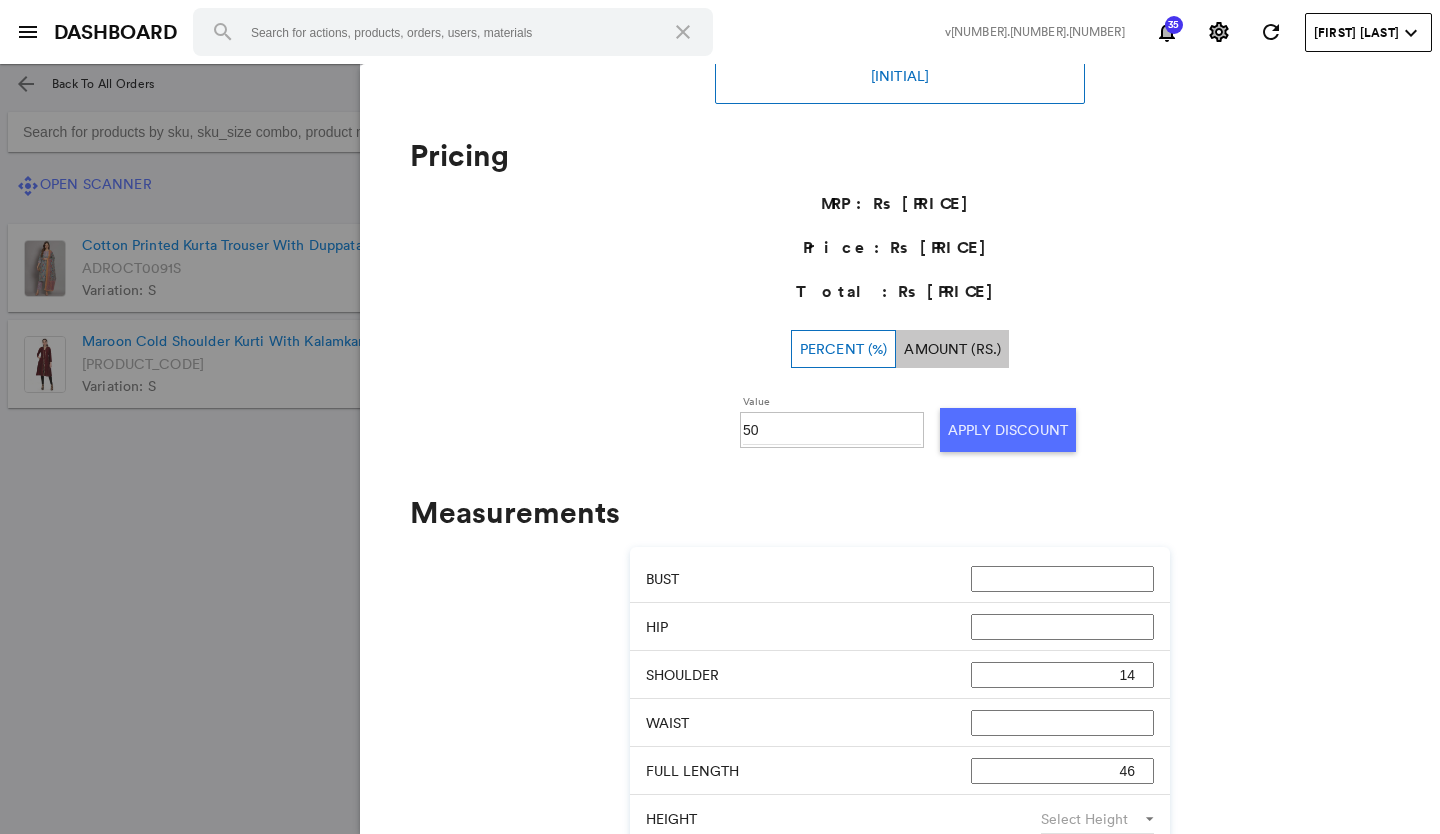 click at bounding box center (720, 449) 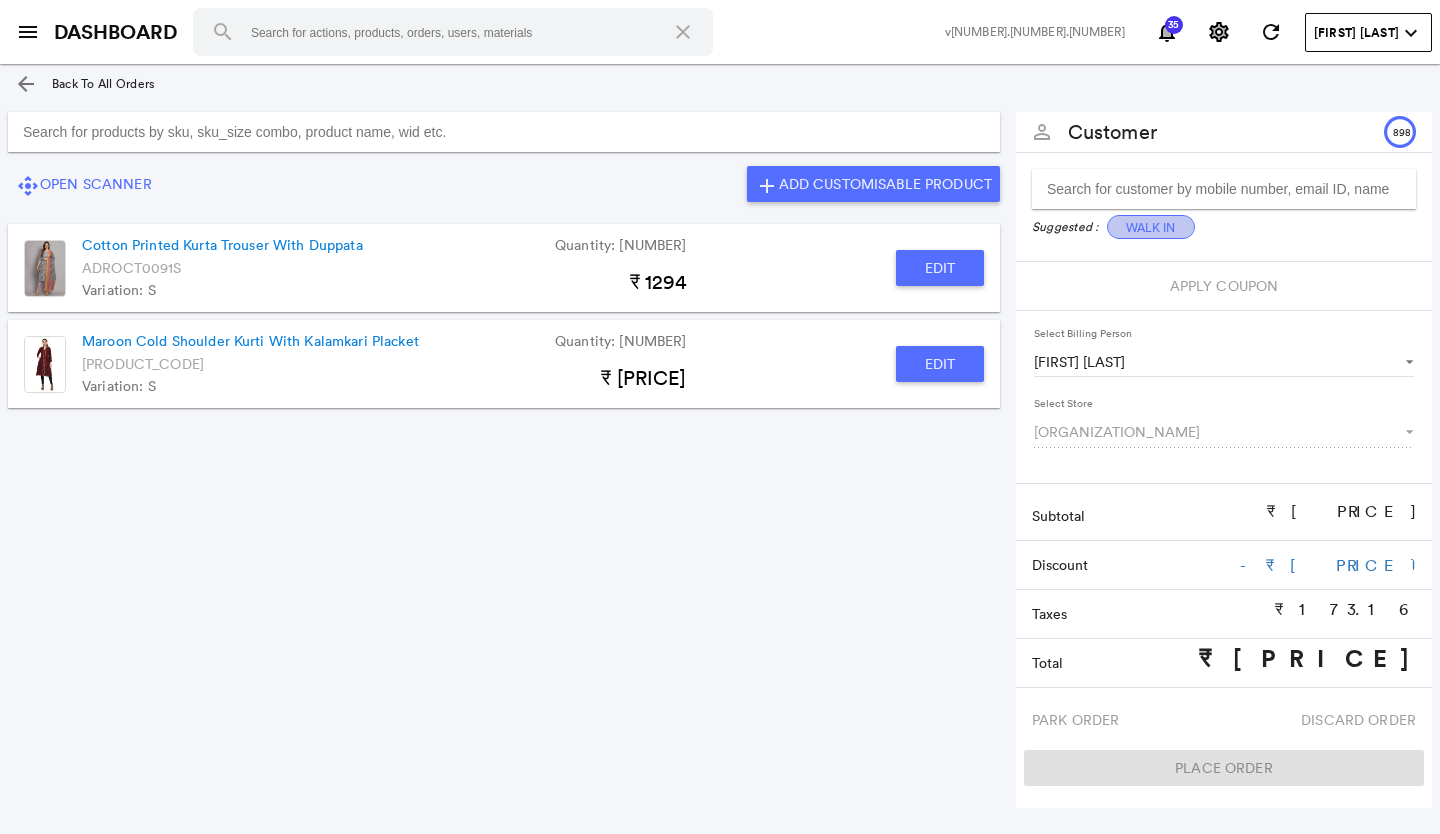 click on "Walk In" at bounding box center [1151, 227] 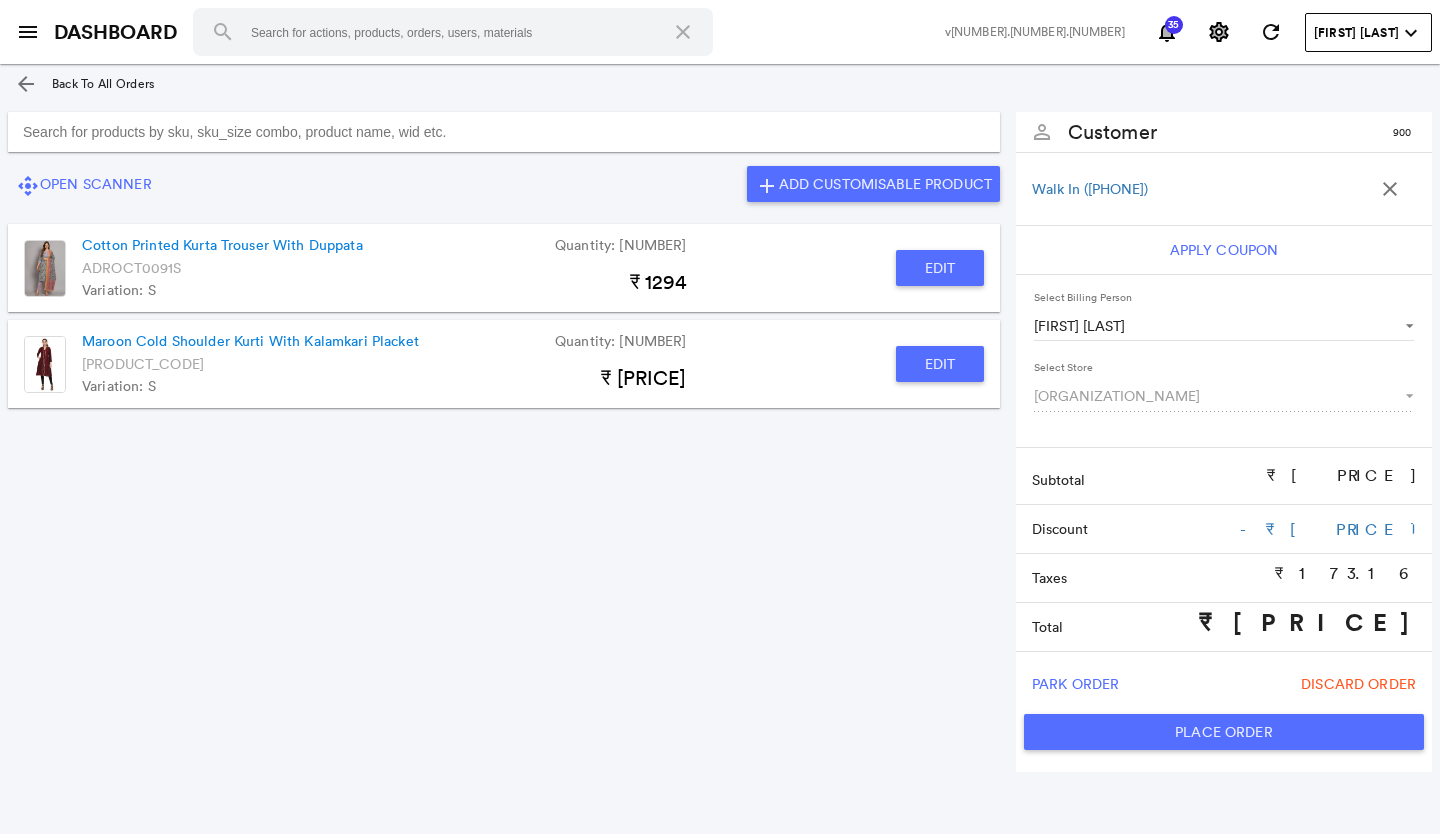 click on "Place Order" at bounding box center (1224, 732) 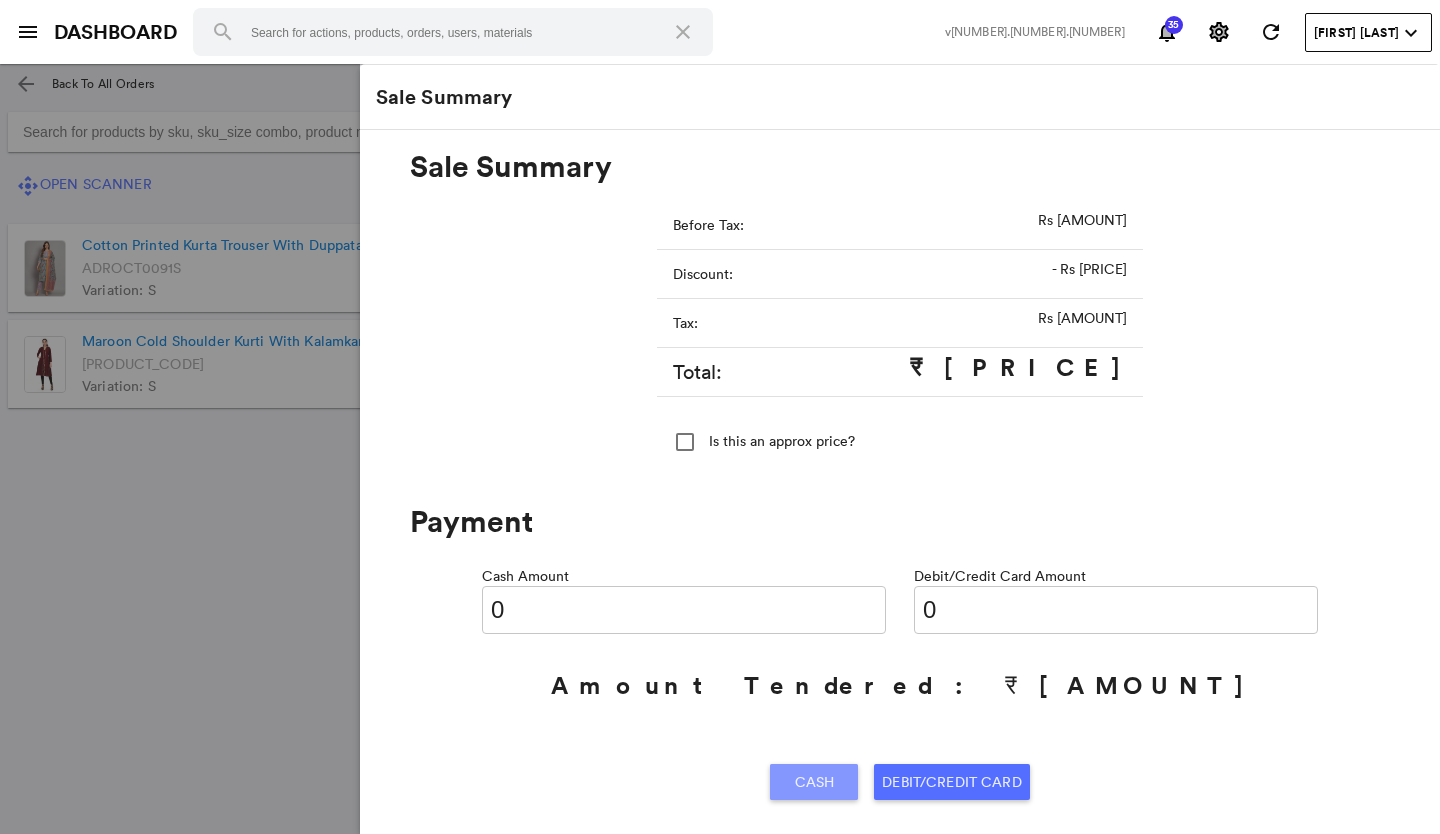 click on "Cash" at bounding box center [815, 782] 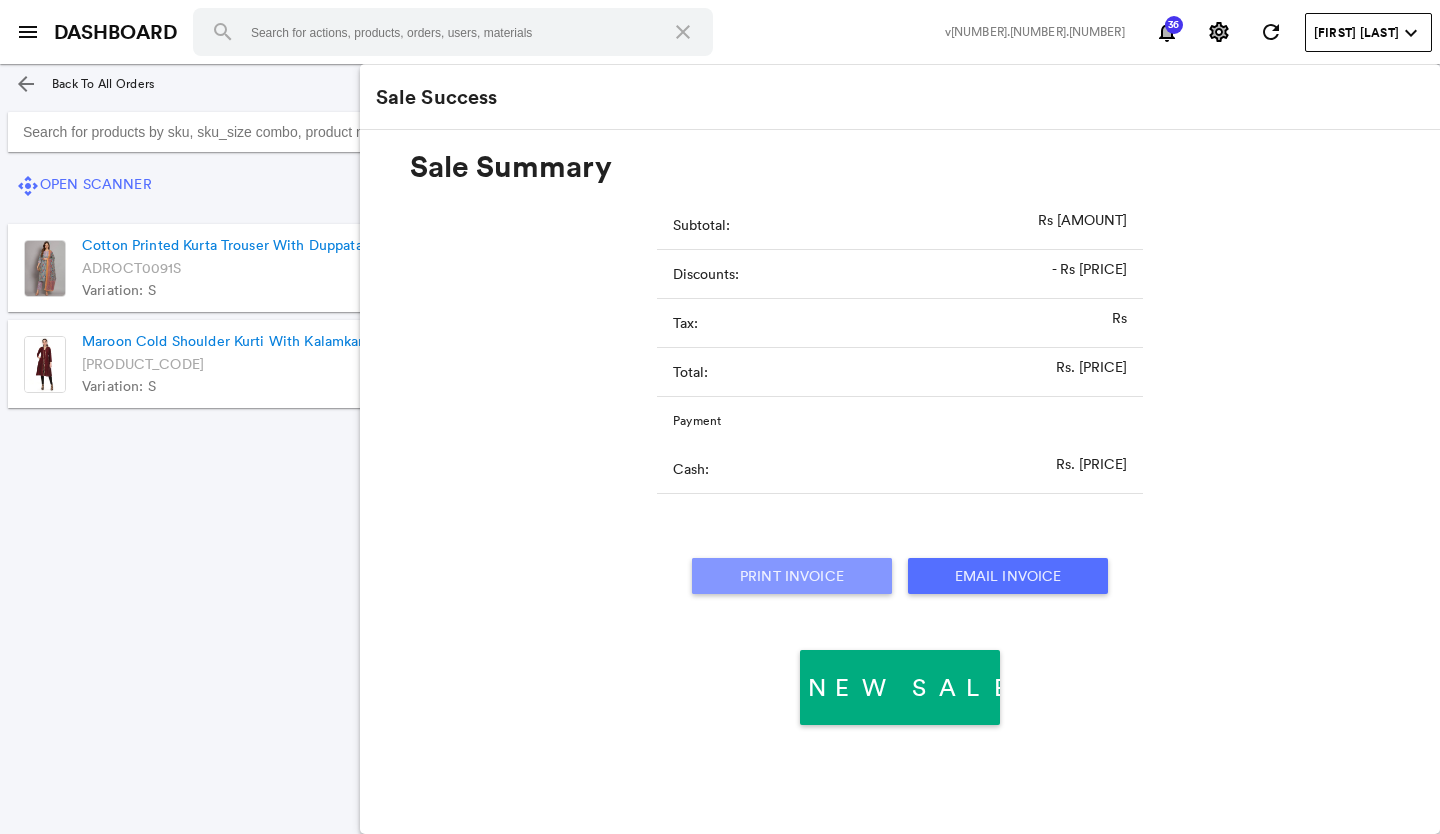click on "Print Invoice" at bounding box center [792, 576] 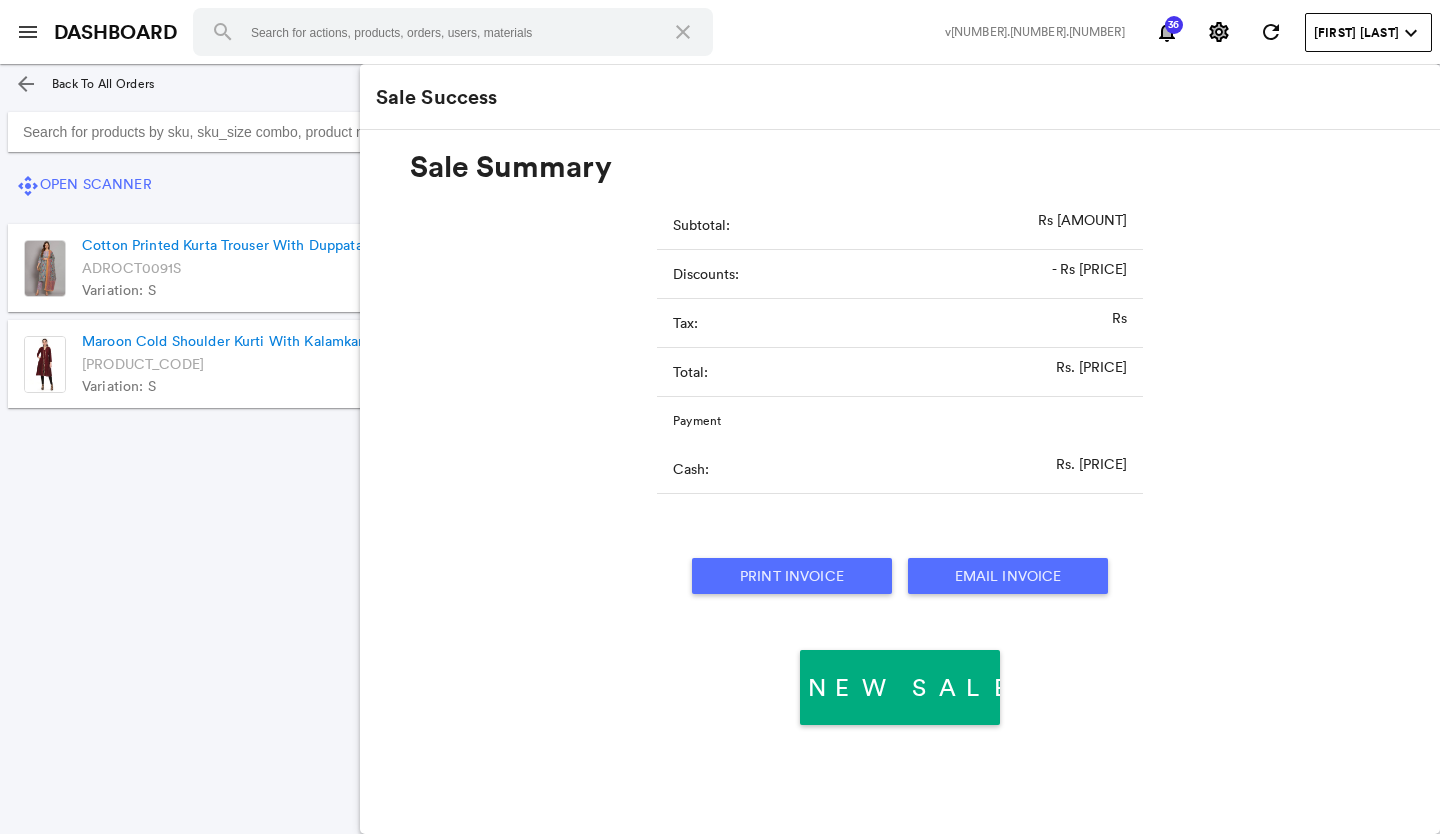 click on "menu" at bounding box center [28, 32] 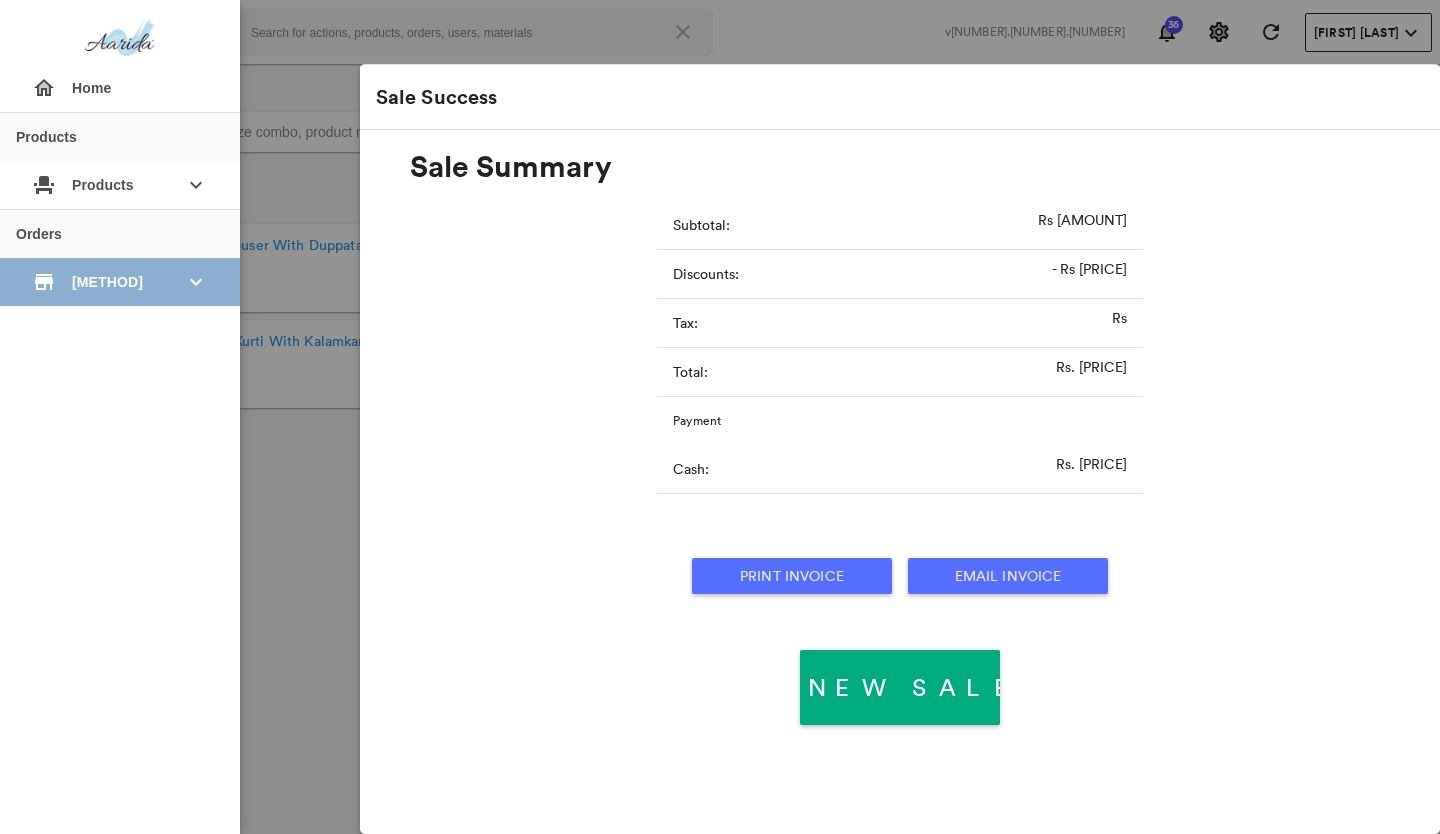 click on "[METHOD]" at bounding box center (120, 185) 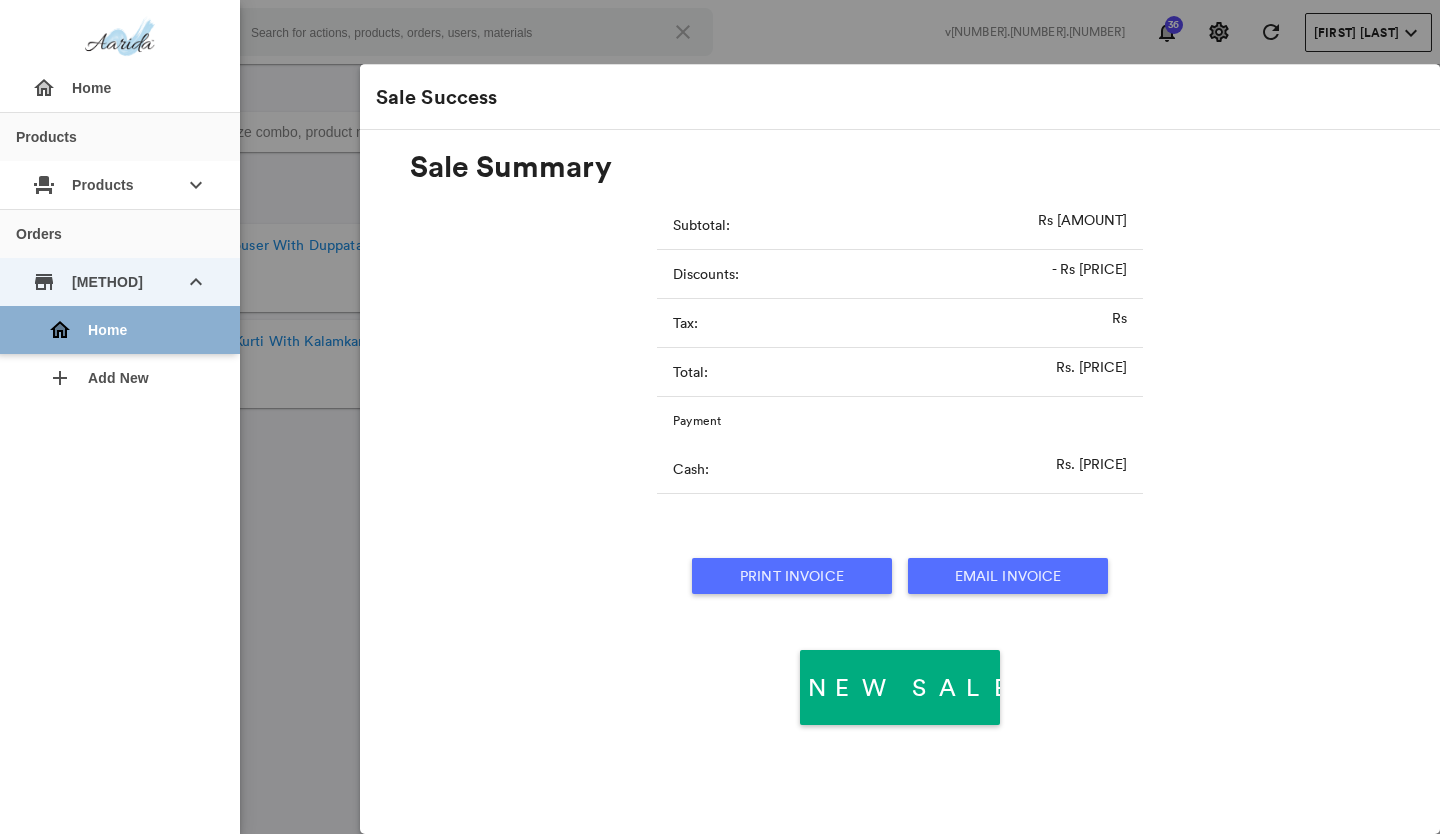 click on "home Home" at bounding box center [128, 330] 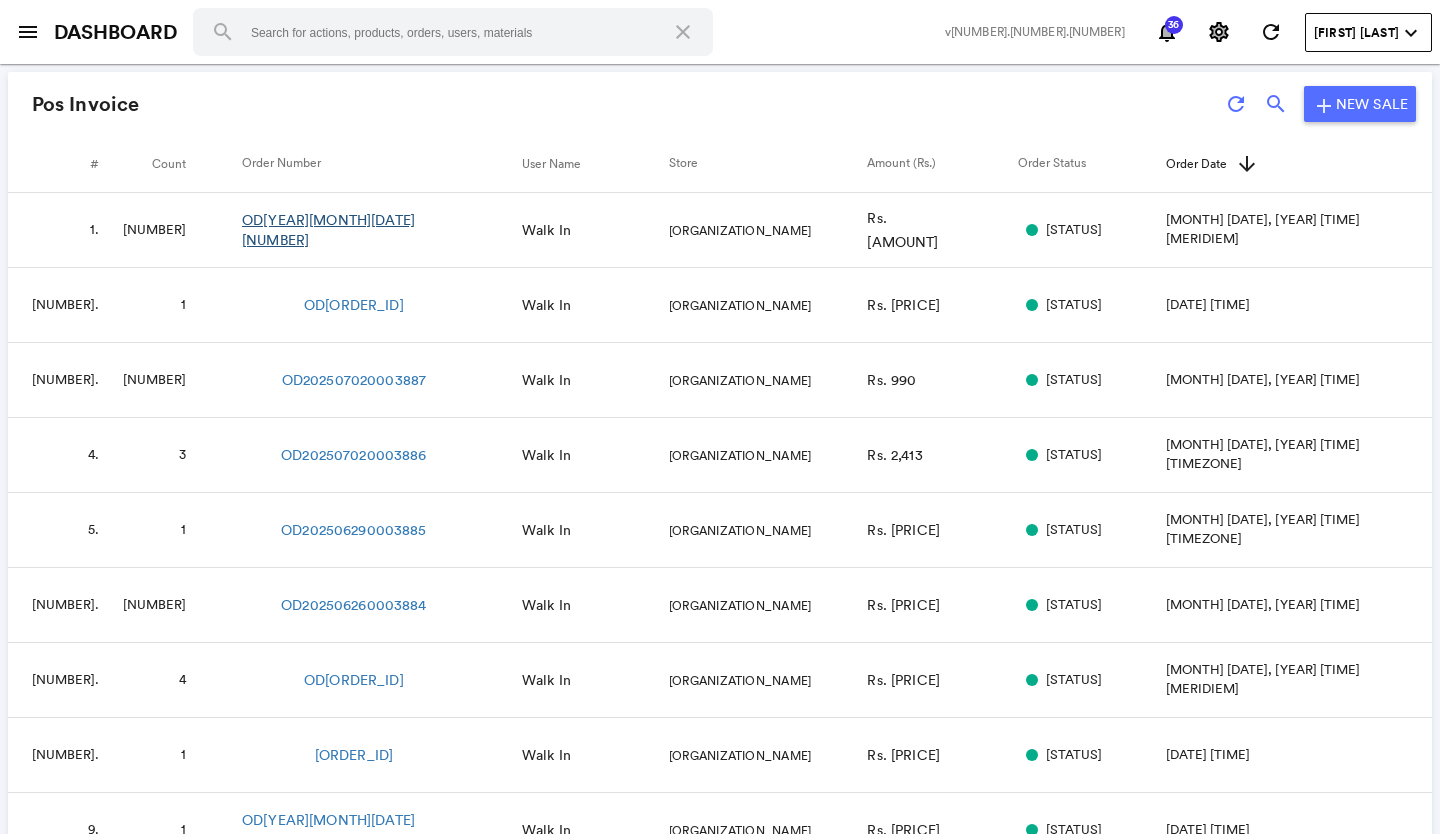 click on "OD[YEAR][MONTH][DATE][NUMBER]" at bounding box center (354, 230) 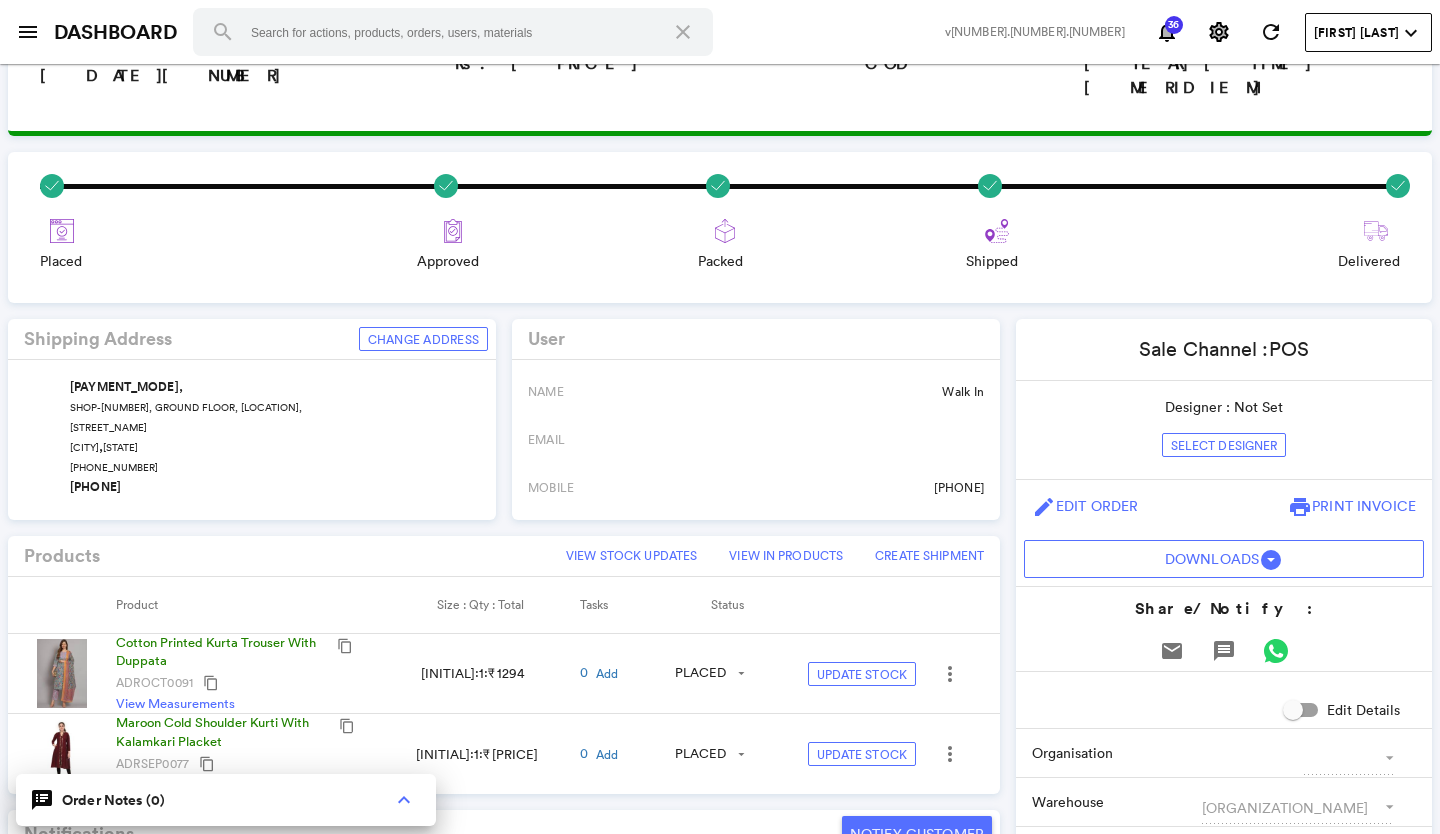 scroll, scrollTop: 300, scrollLeft: 0, axis: vertical 